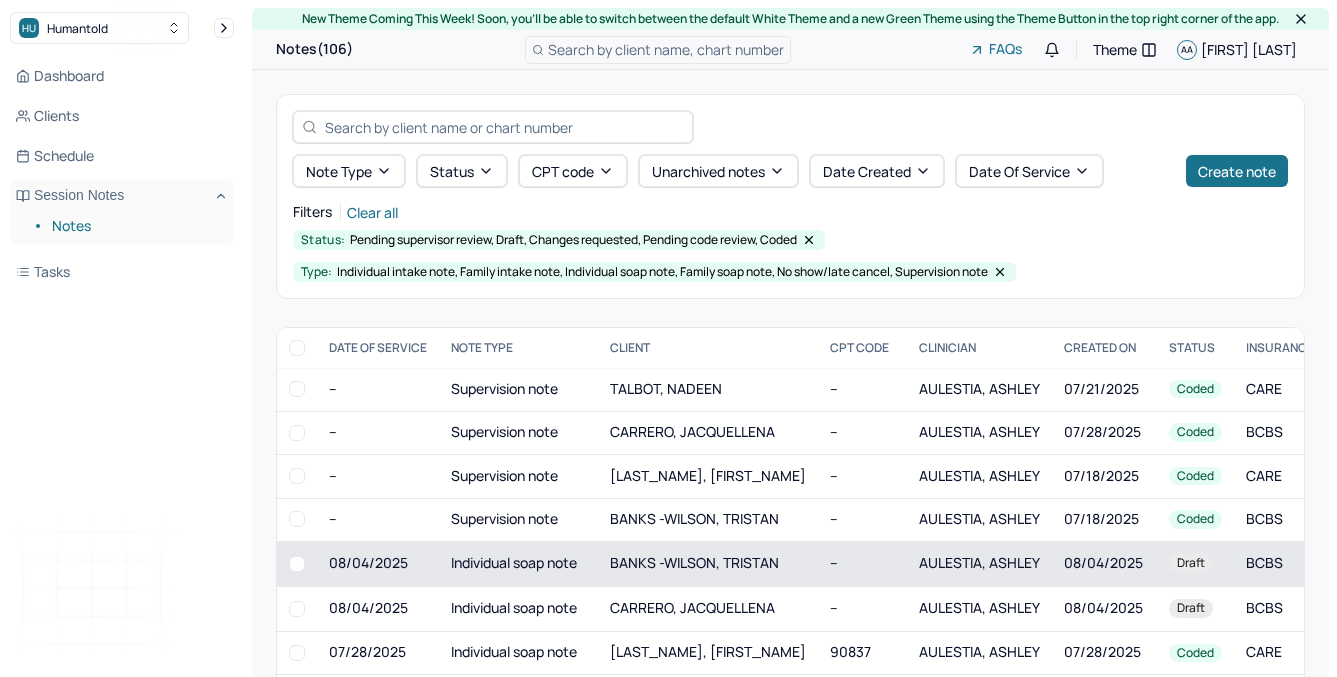 scroll, scrollTop: 223, scrollLeft: 0, axis: vertical 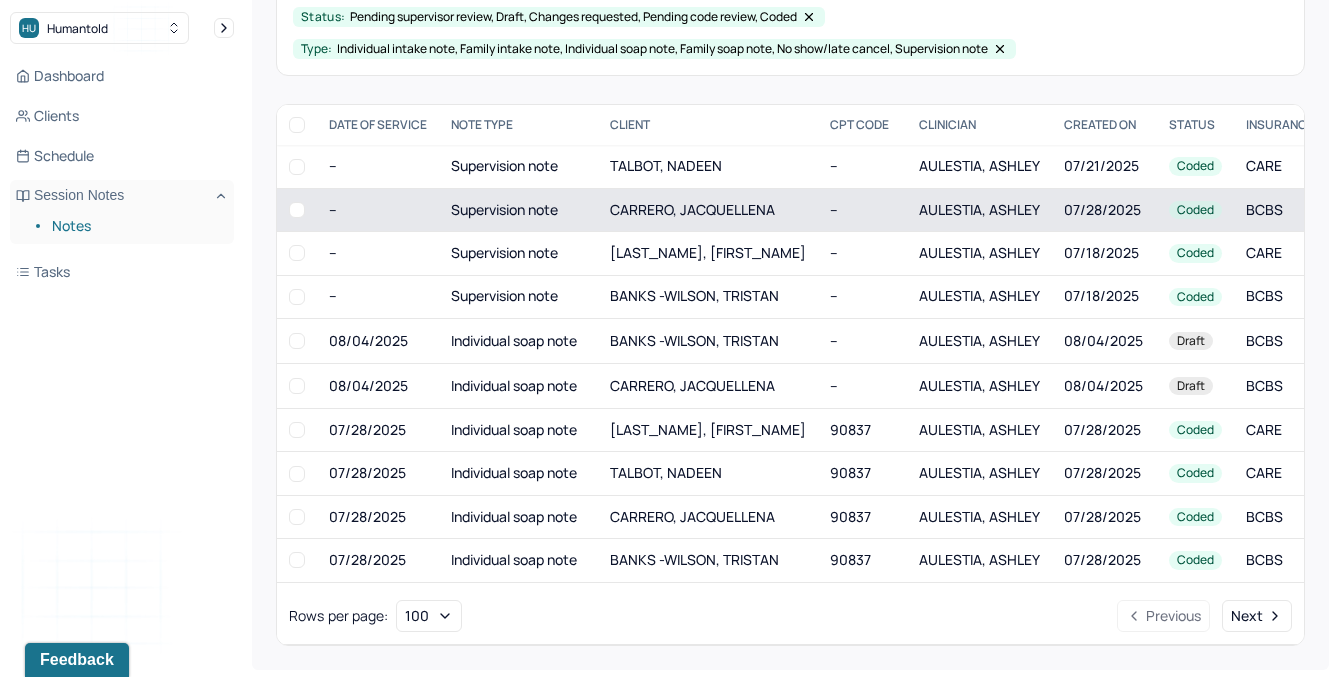 click on "Supervision note" at bounding box center (518, 209) 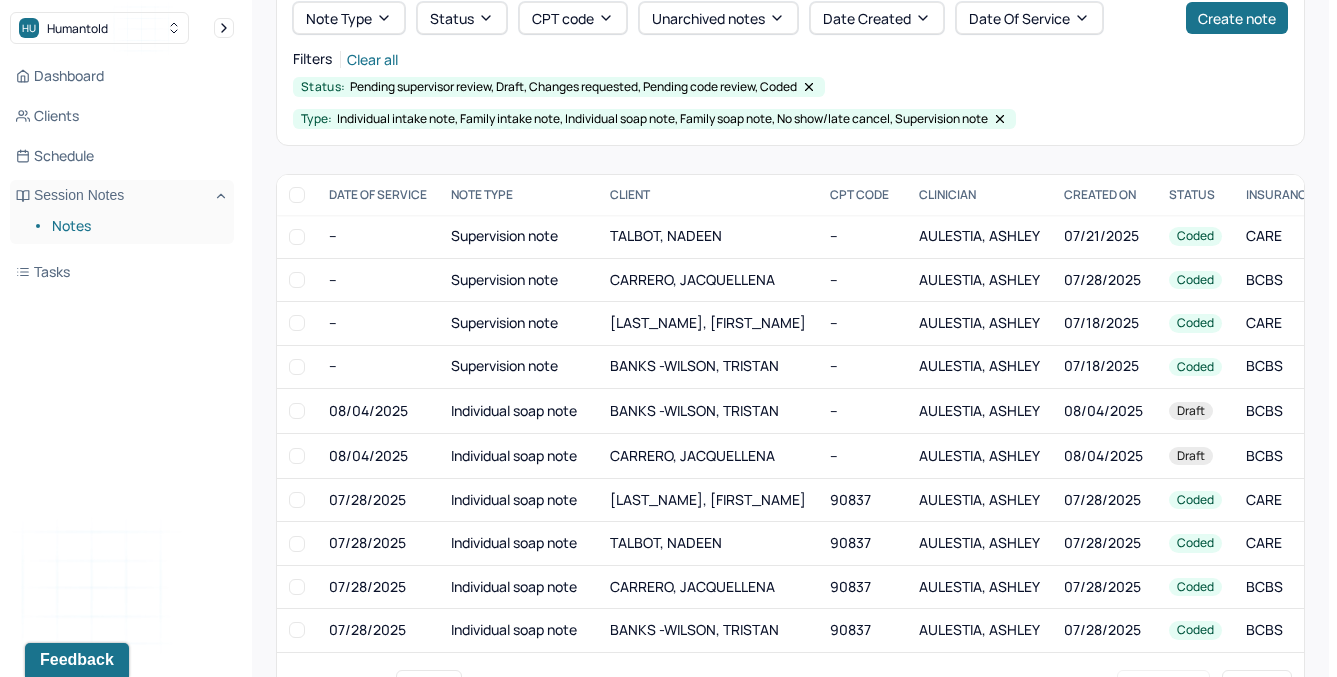 scroll, scrollTop: 223, scrollLeft: 0, axis: vertical 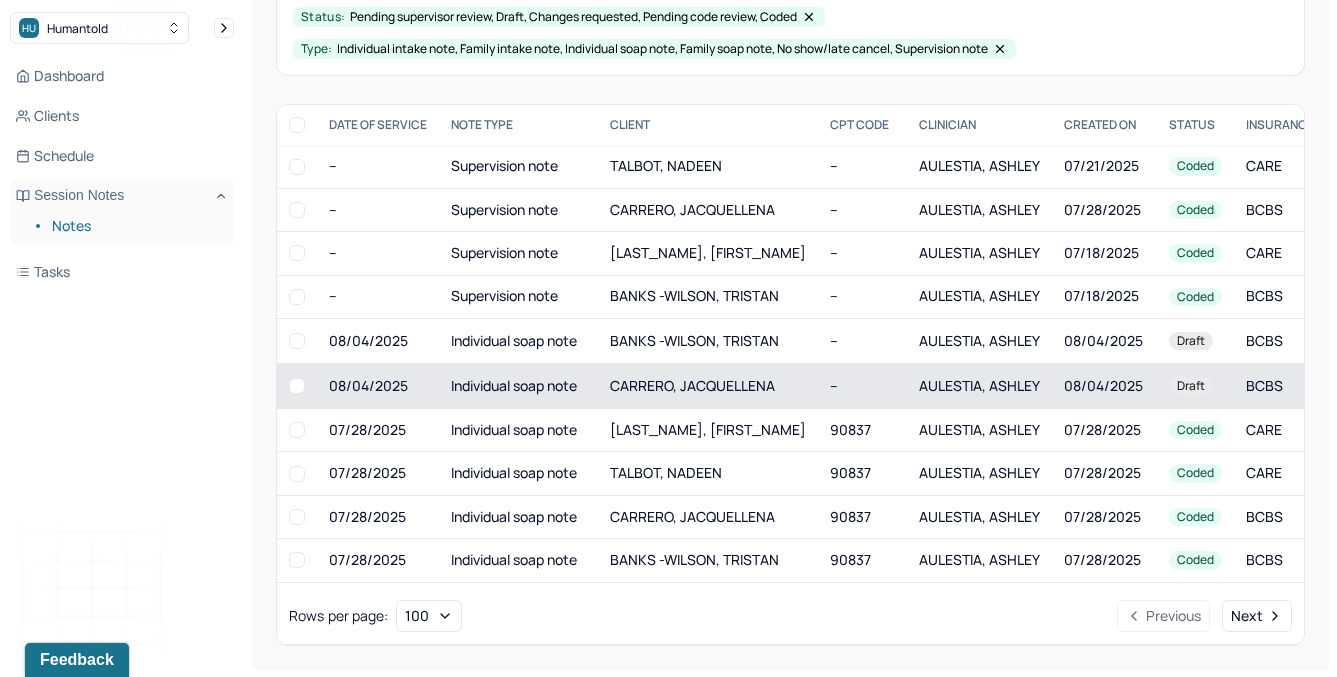 click on "CARRERO, JACQUELLENA" at bounding box center [692, 385] 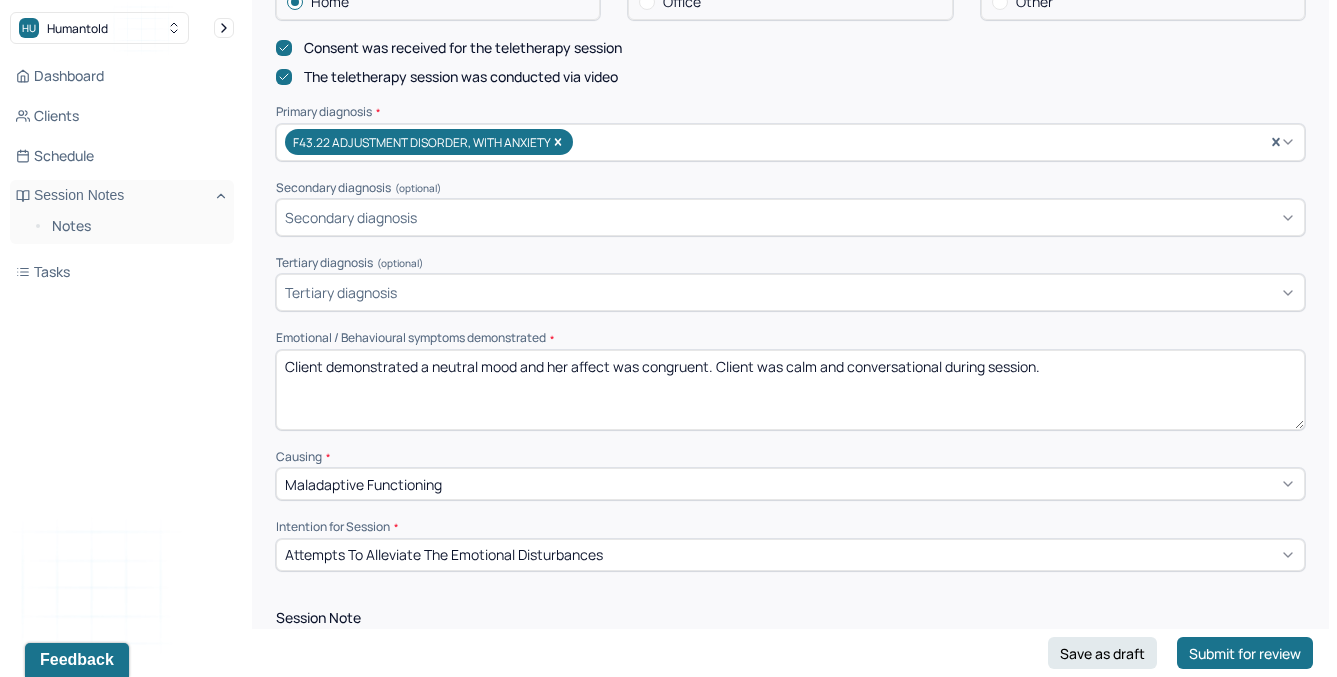 scroll, scrollTop: 679, scrollLeft: 0, axis: vertical 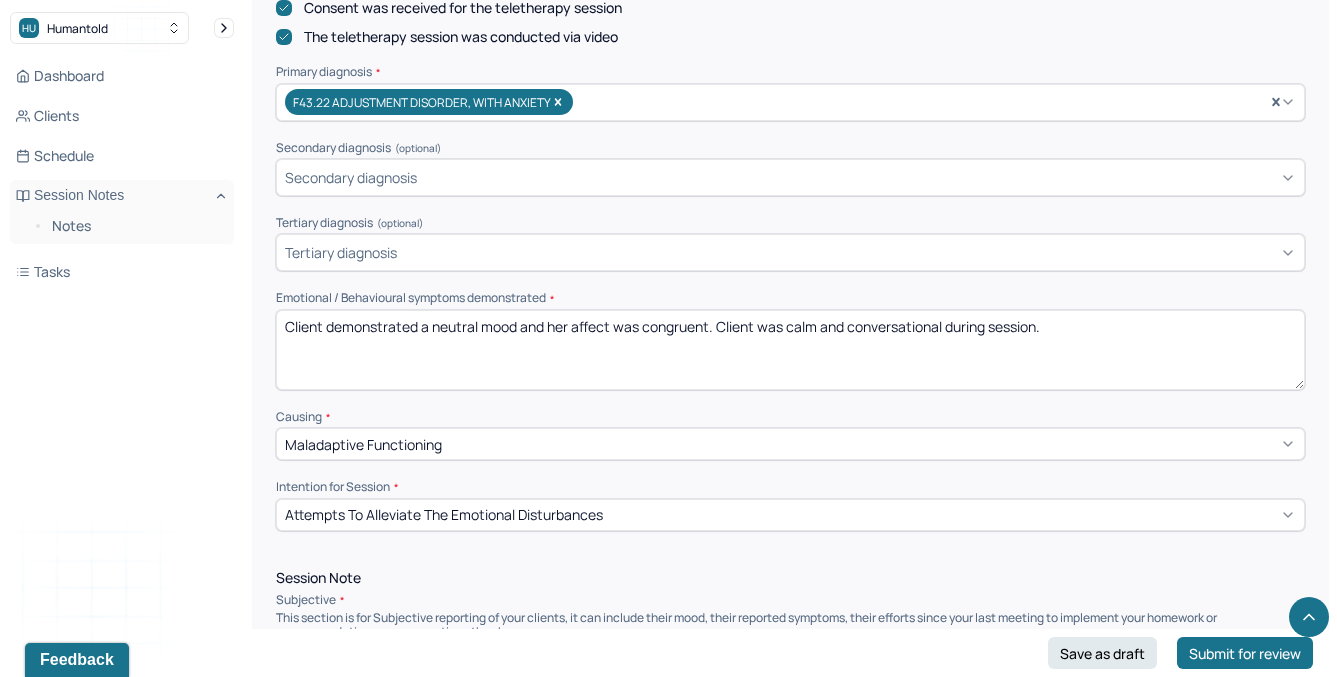 click on "Client demonstrated a neutral mood and her affect was congruent. Client was calm and conversational during session." at bounding box center [790, 350] 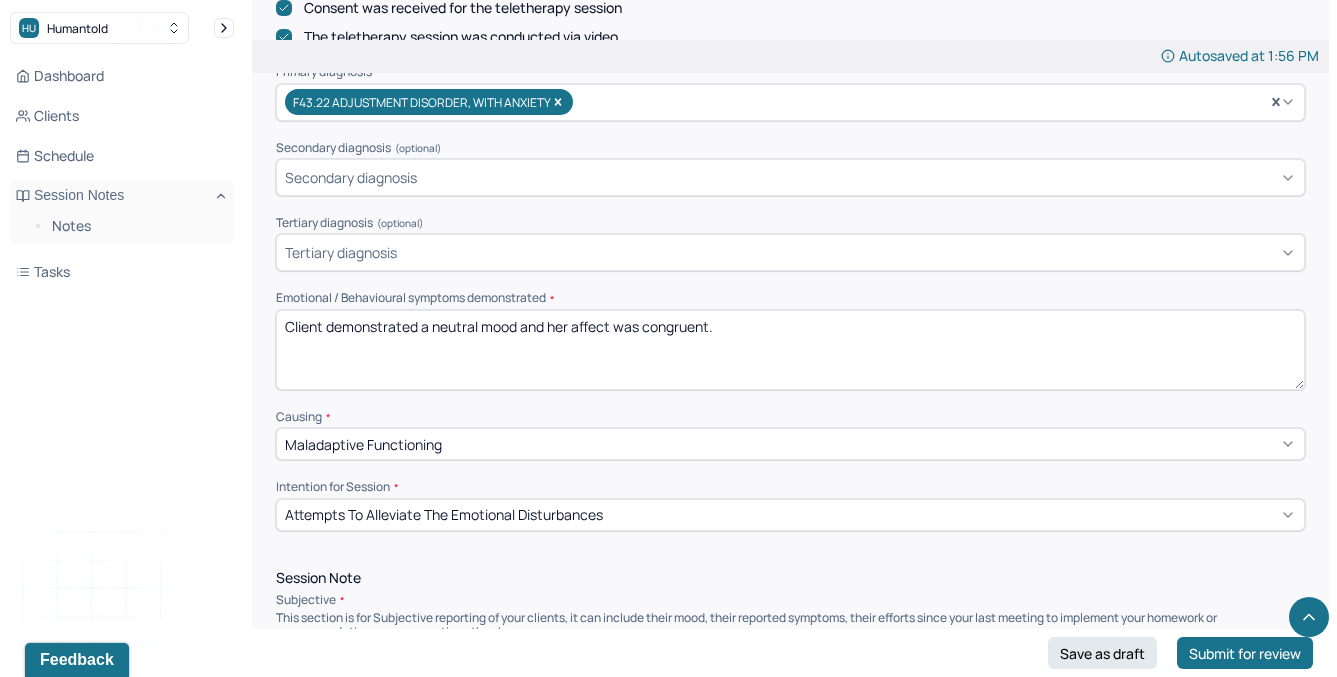 click on "Client demonstrated a neutral mood and her affect was congruent." at bounding box center (790, 350) 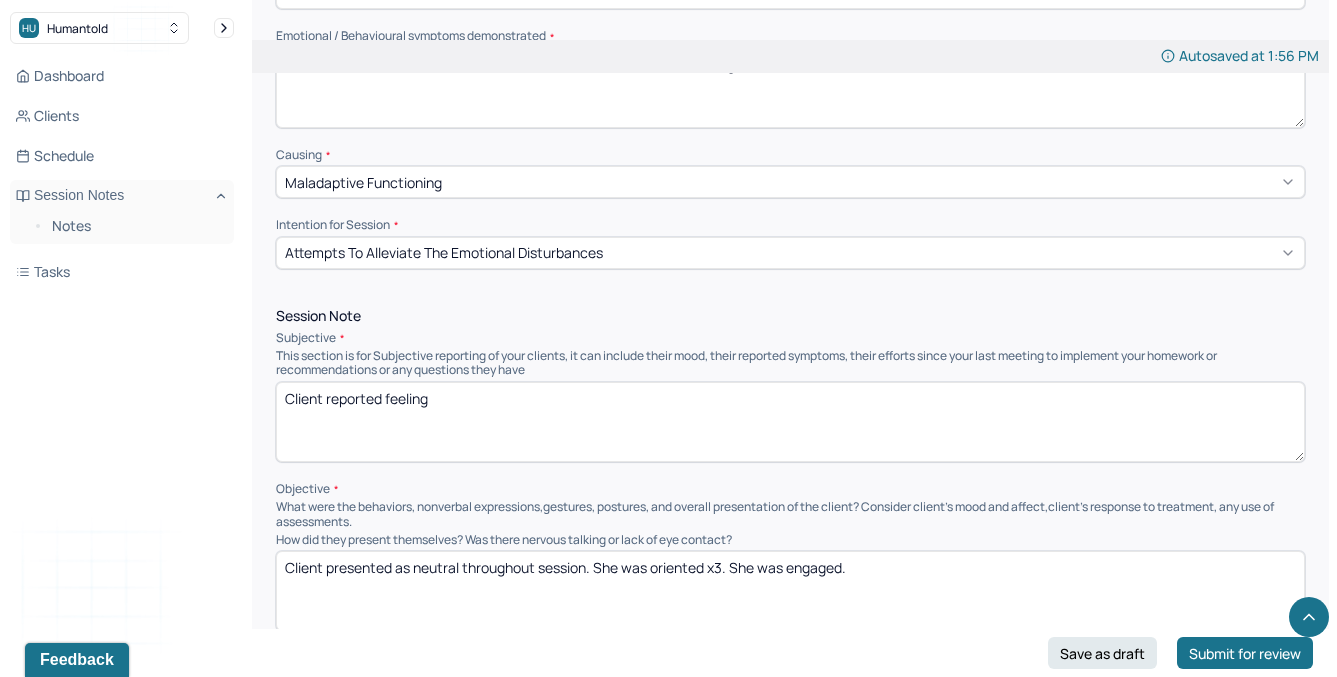 scroll, scrollTop: 949, scrollLeft: 0, axis: vertical 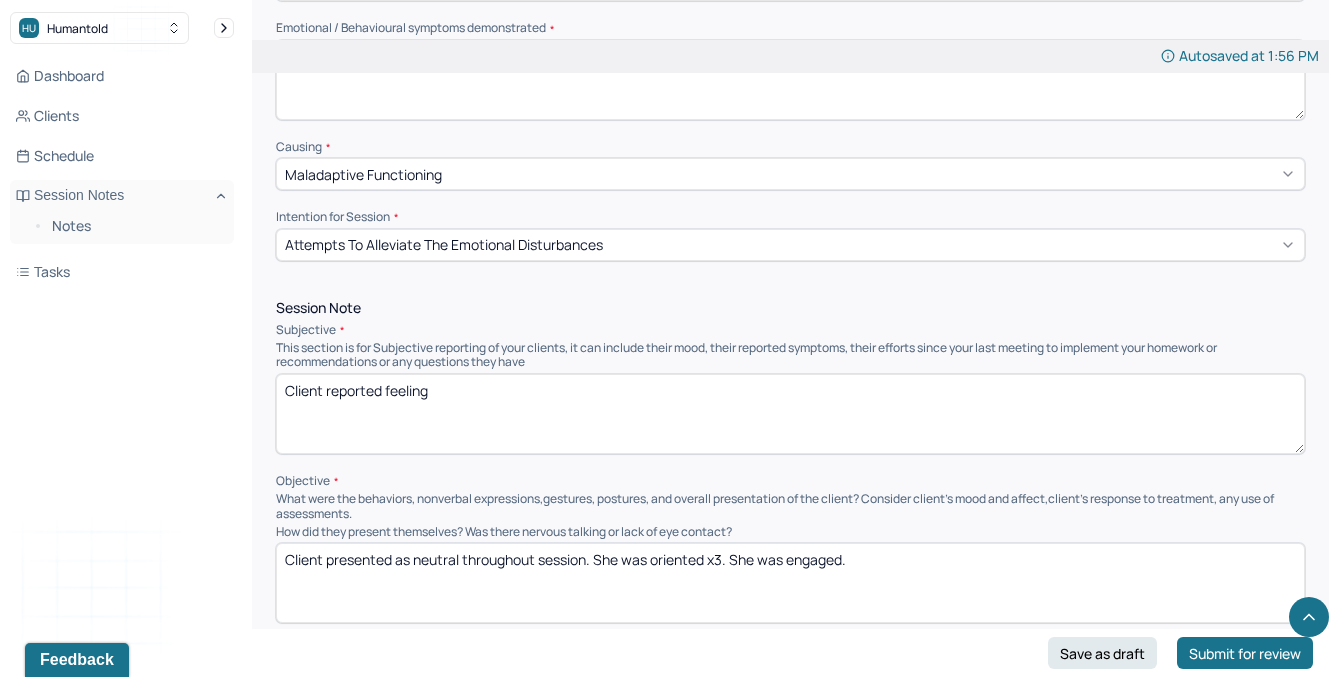 type on "Client demonstrated a neutral mood and her affect was calm and congruent." 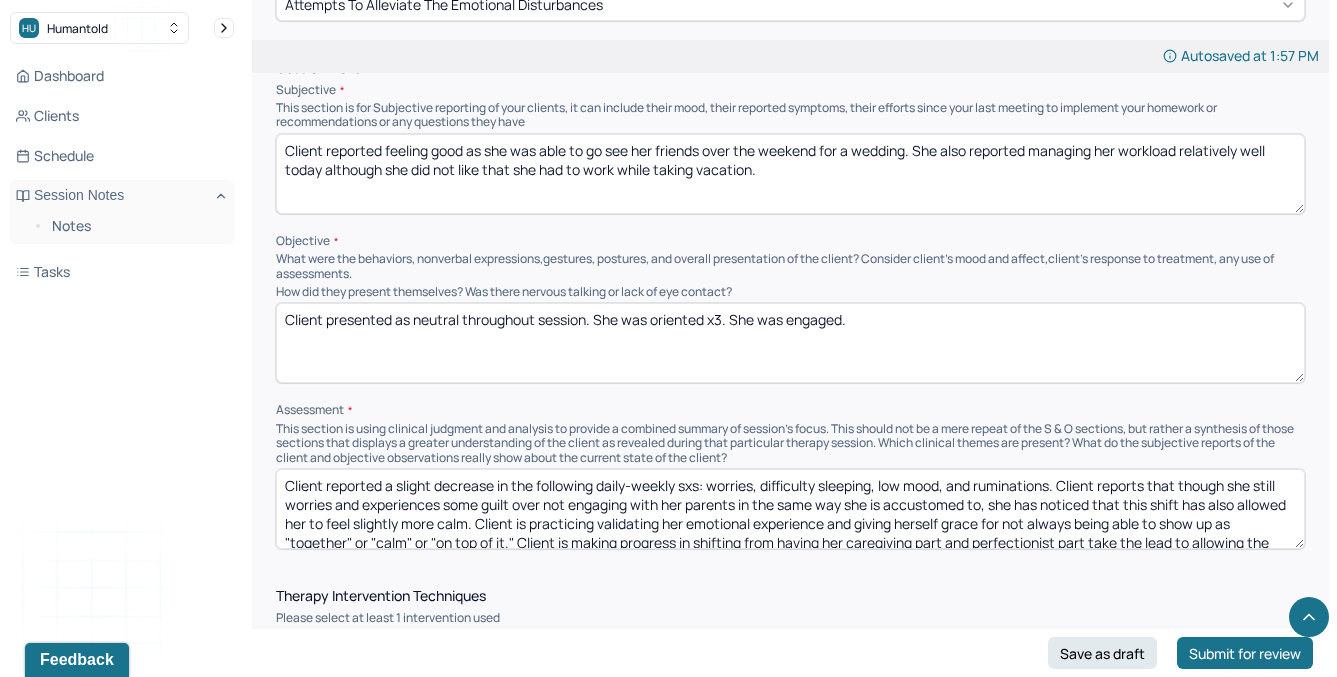 scroll, scrollTop: 1193, scrollLeft: 0, axis: vertical 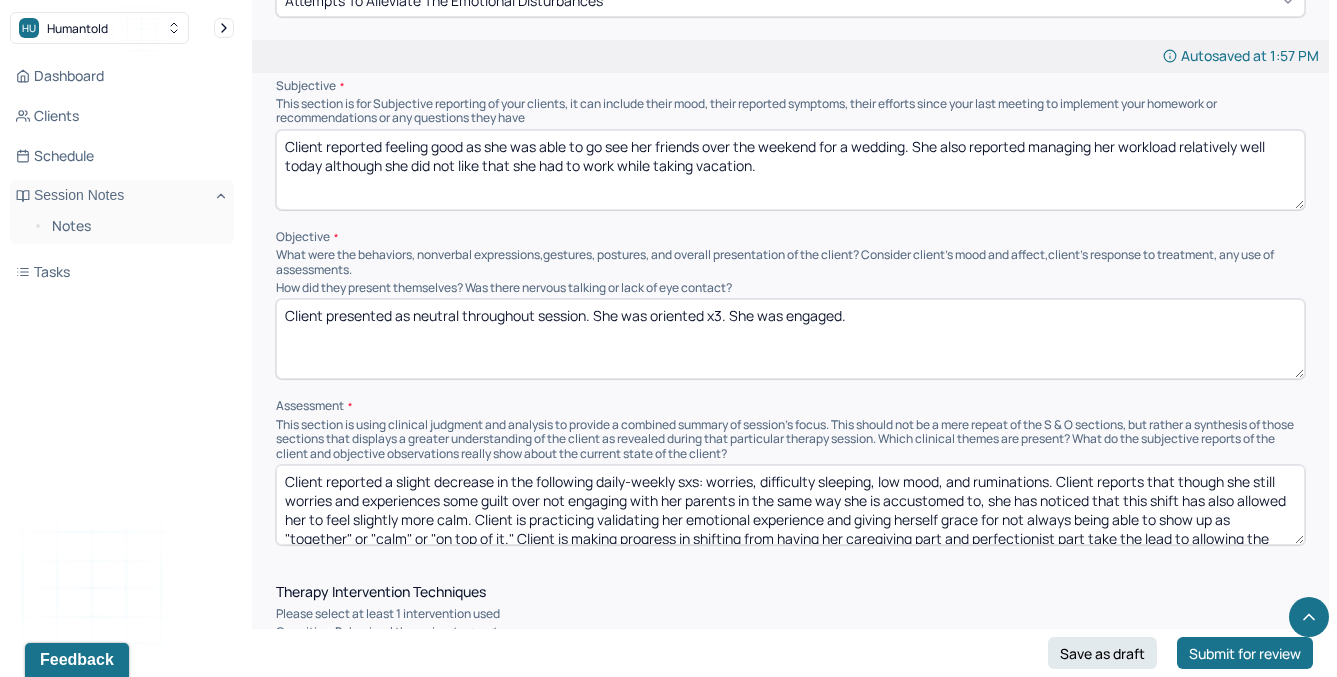 type on "Client reported feeling good as she was able to go see her friends over the weekend for a wedding. She also reported managing her workload relatively well today although she did not like that she had to work while taking vacation." 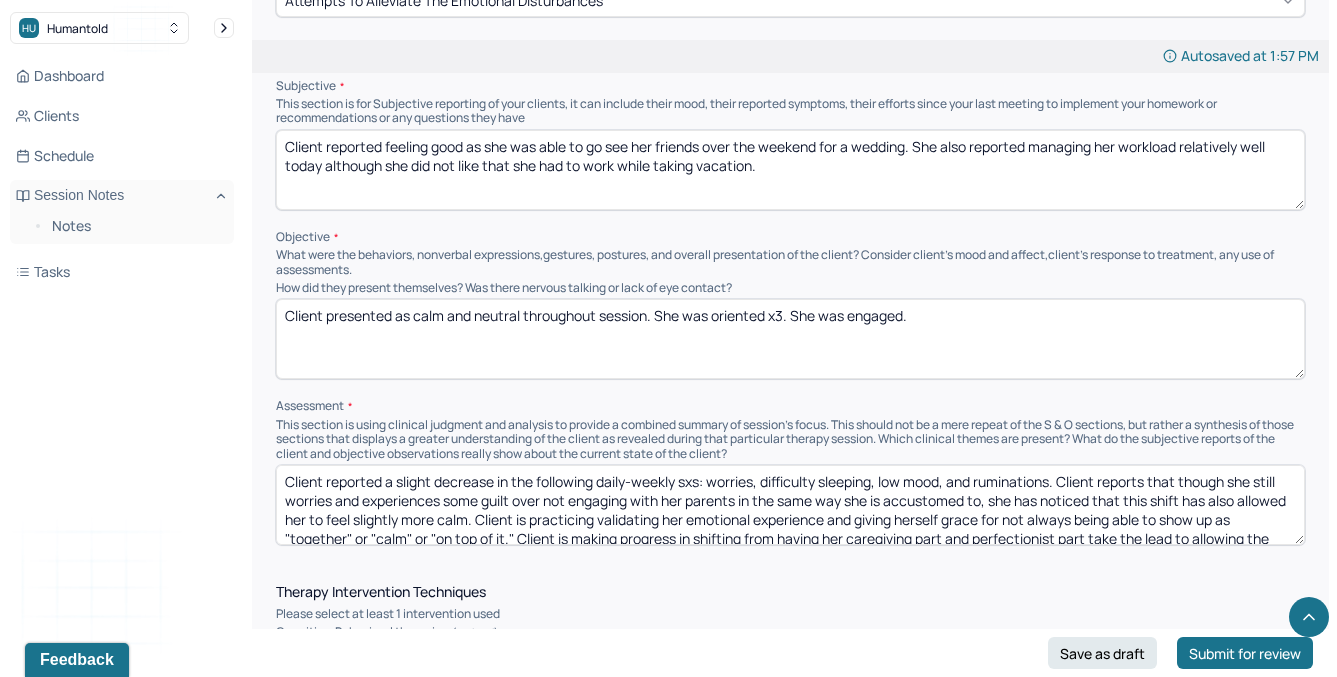 drag, startPoint x: 656, startPoint y: 311, endPoint x: 958, endPoint y: 321, distance: 302.16553 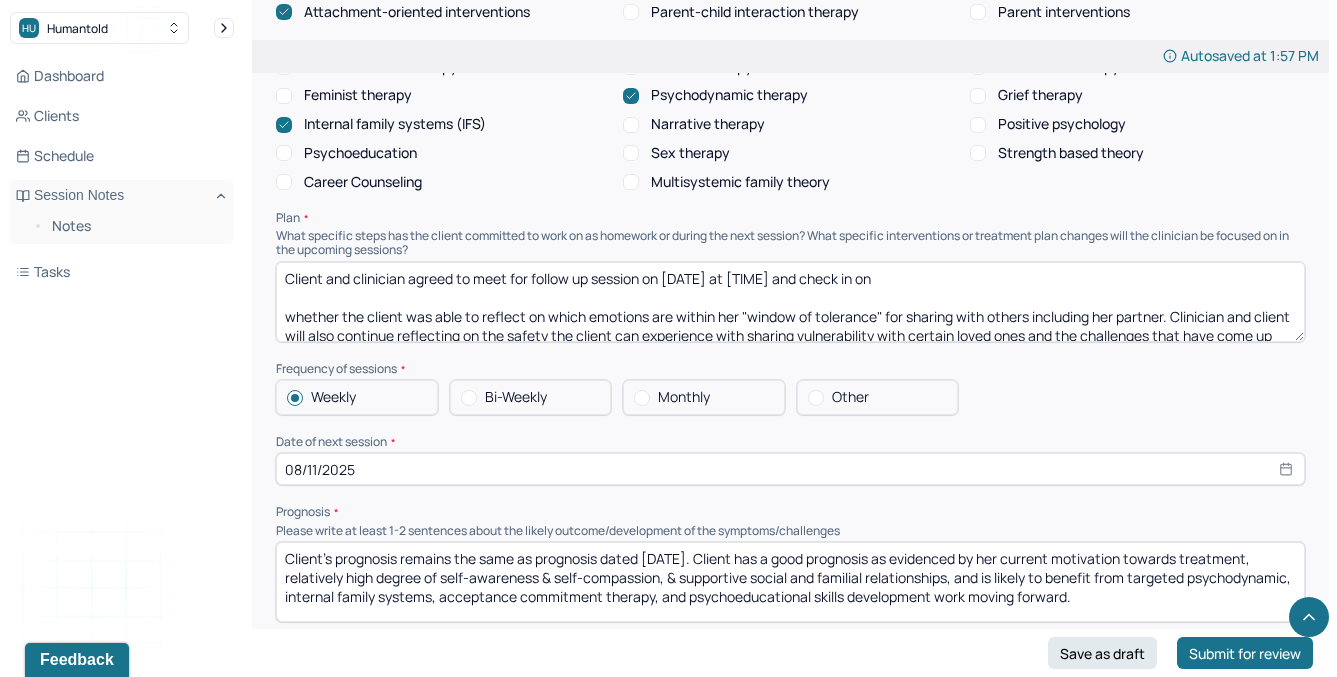 scroll, scrollTop: 1957, scrollLeft: 0, axis: vertical 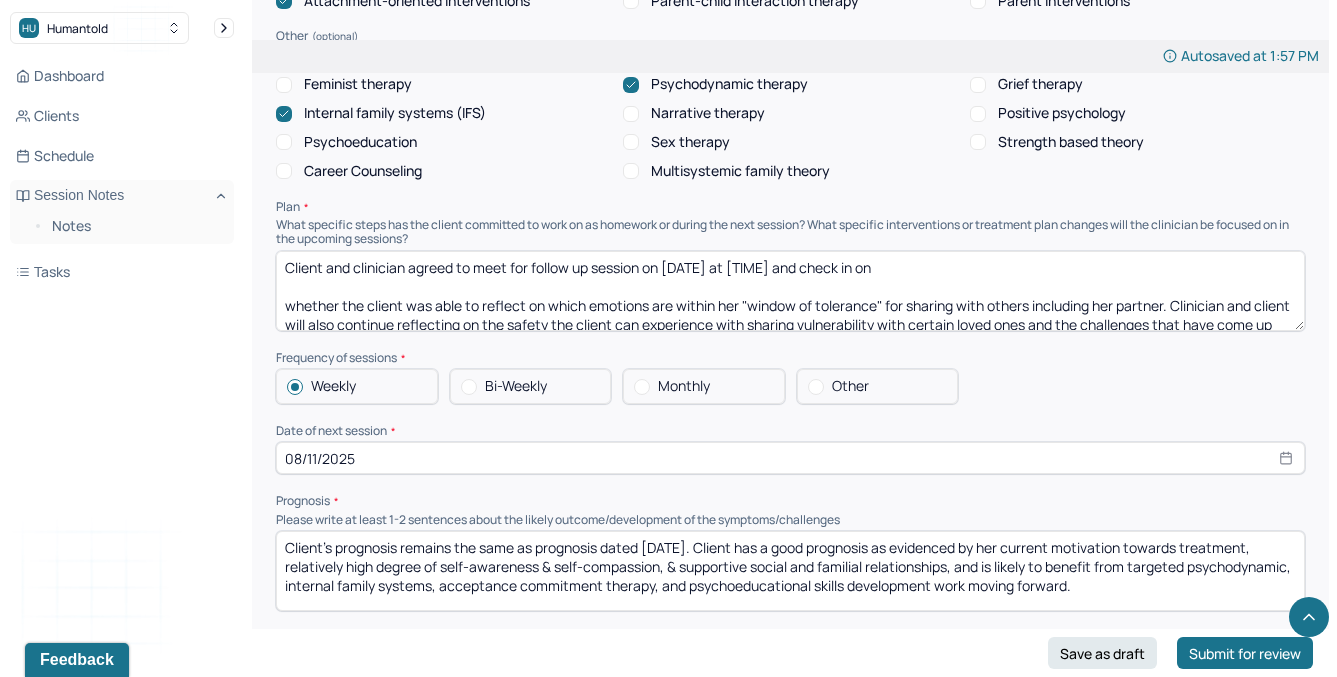 type on "Client presented as calm and neutral throughout session. She maintained eye contact and was engaged." 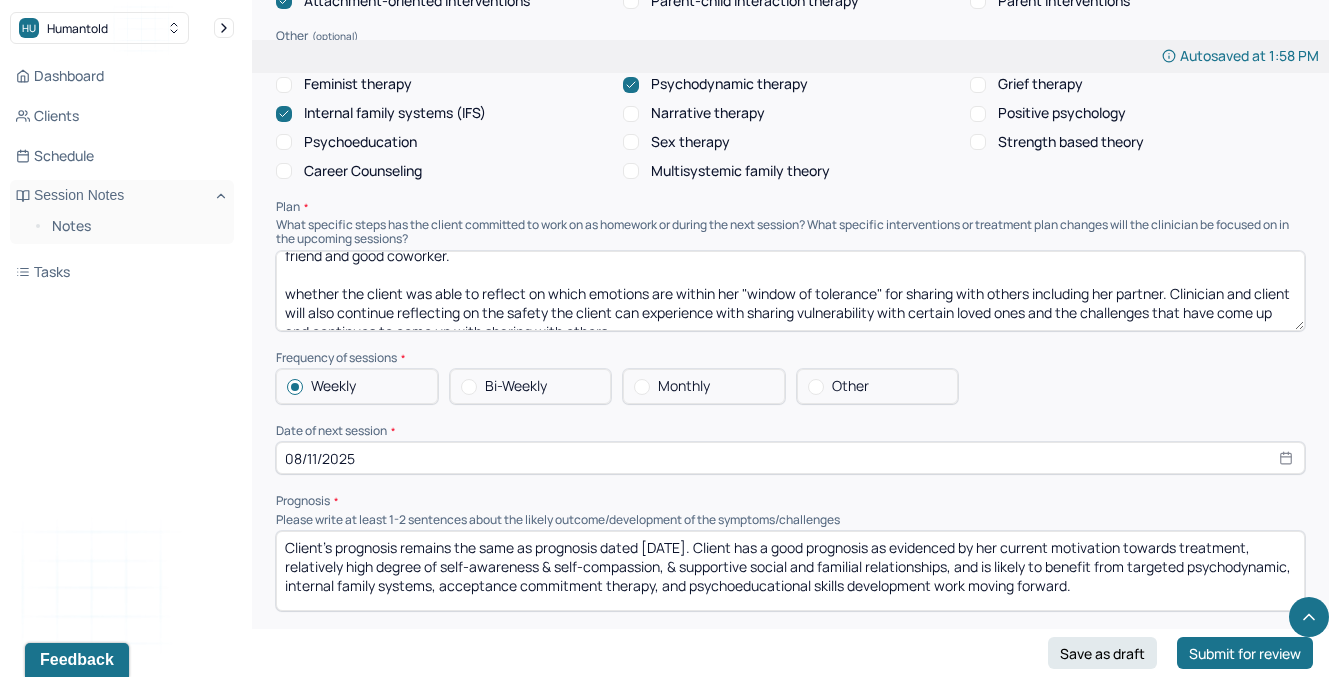 scroll, scrollTop: 66, scrollLeft: 0, axis: vertical 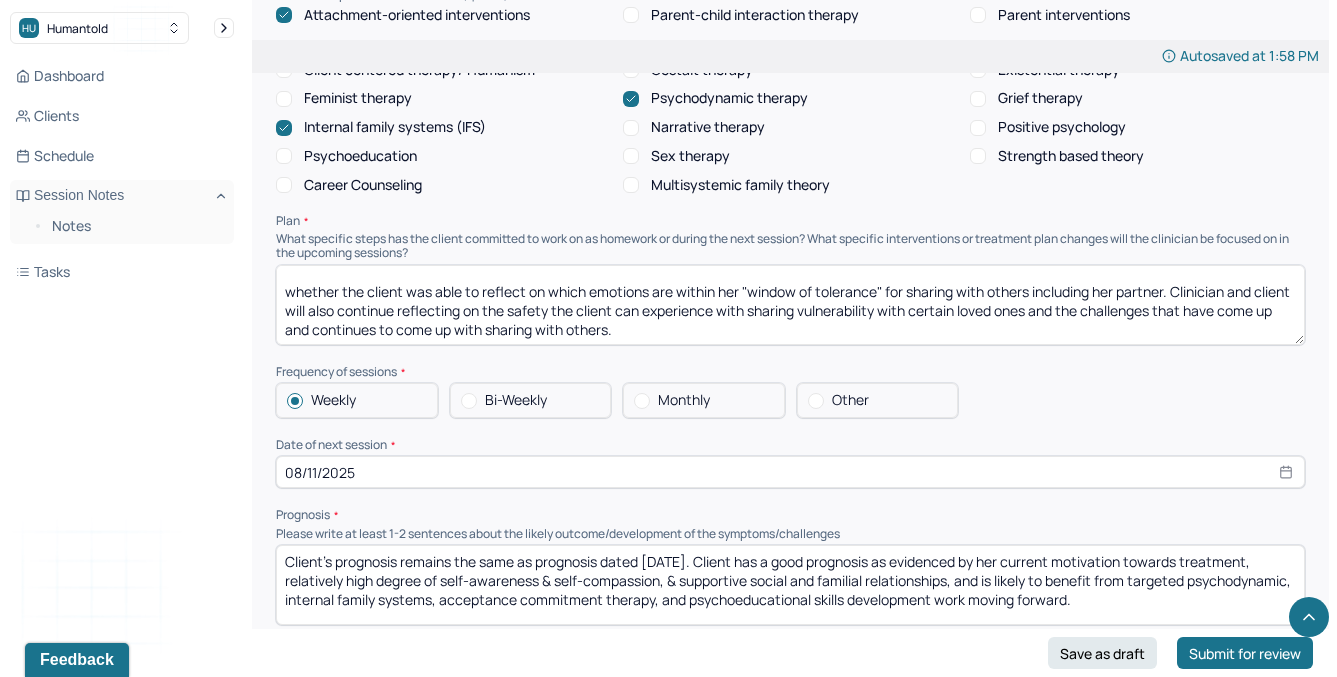 drag, startPoint x: 282, startPoint y: 275, endPoint x: 634, endPoint y: 391, distance: 370.6211 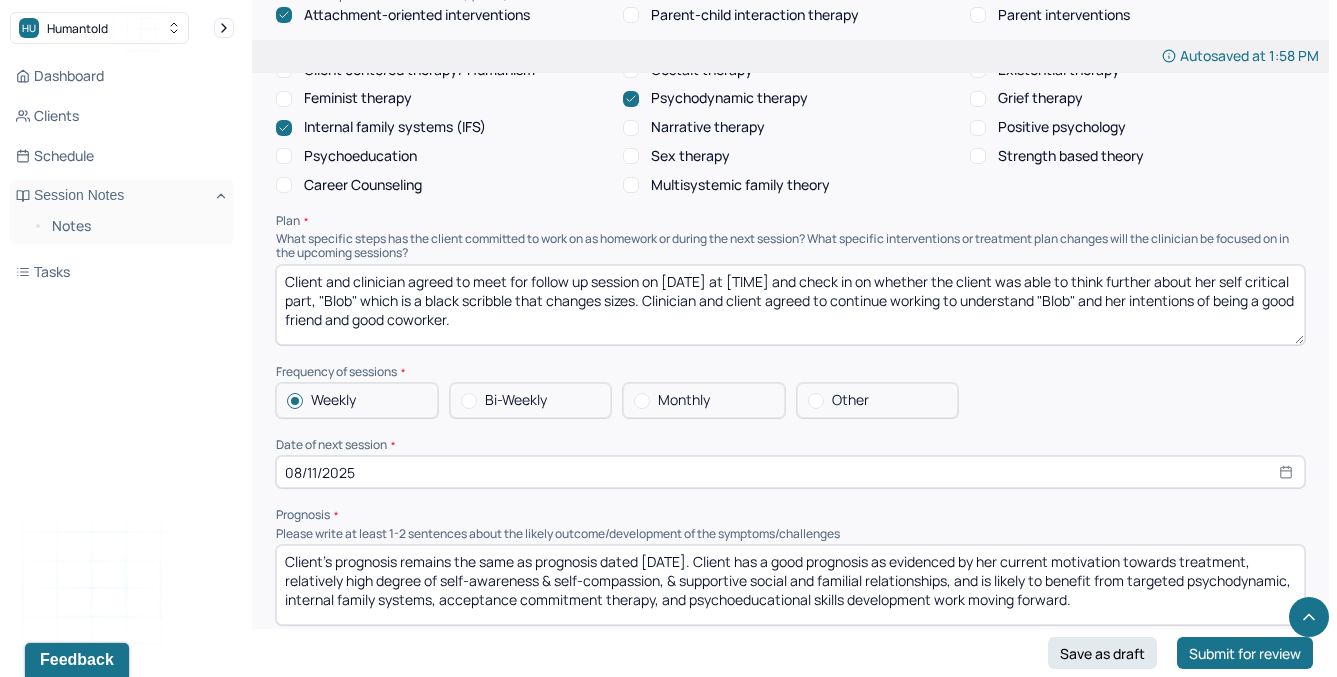 scroll, scrollTop: 0, scrollLeft: 0, axis: both 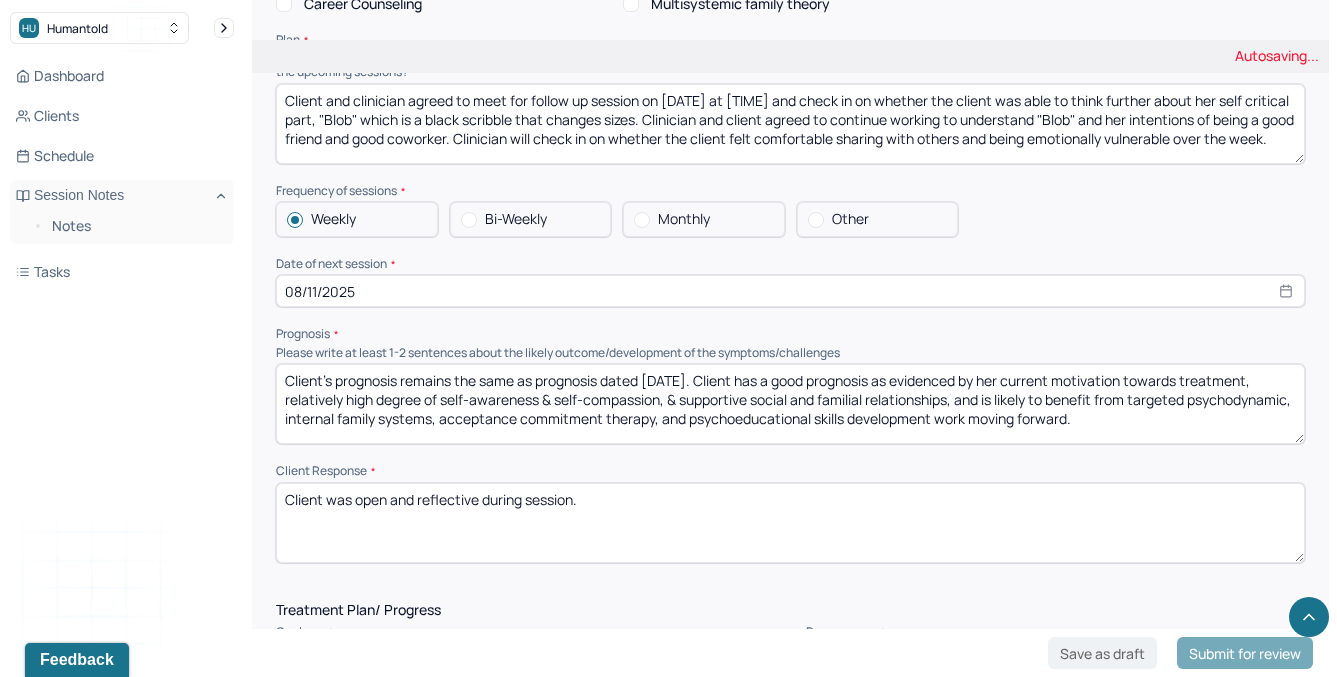 type on "Client and clinician agreed to meet for follow up session on [DATE] at [TIME] and check in on whether the client was able to think further about her self critical part, "Blob" which is a black scribble that changes sizes. Clinician and client agreed to continue working to understand "Blob" and her intentions of being a good friend and good coworker. Clinician will check in on whether the client felt comfortable sharing with others and being emotionally vulnerable over the week." 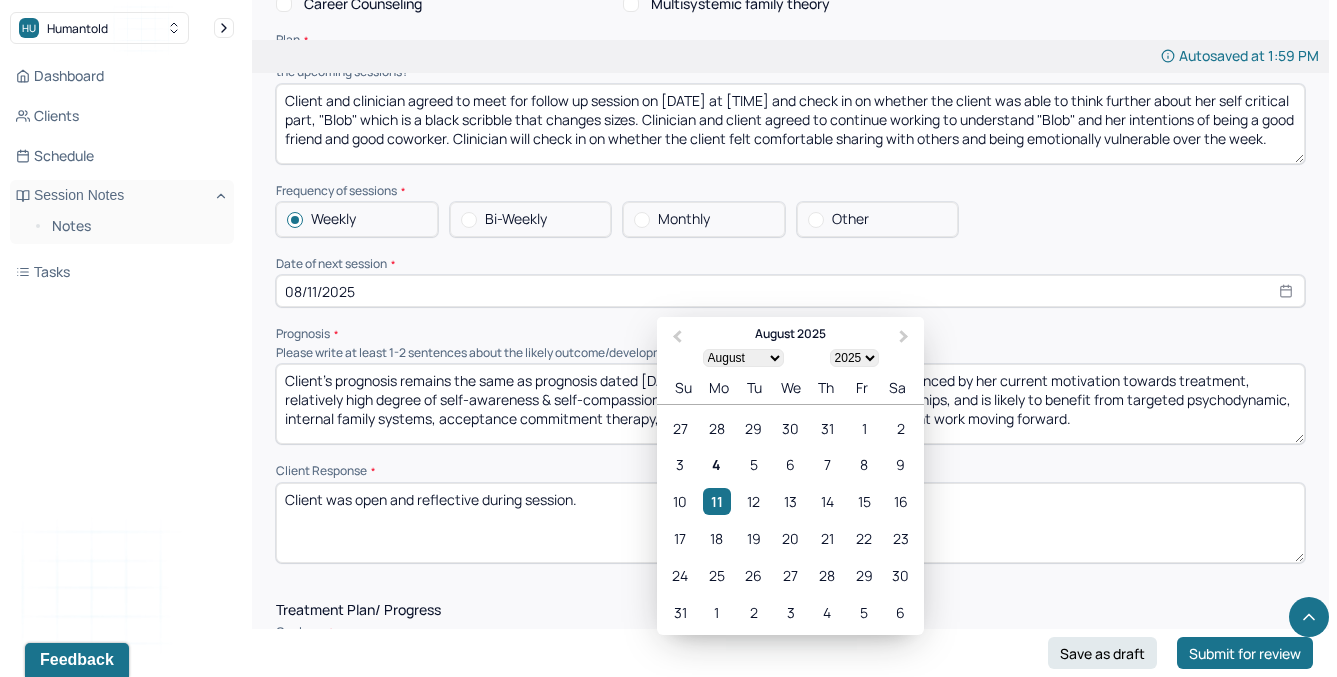 click on "Dashboard Clients Schedule Session Notes Notes Tasks AA [NAME] provider Logout" at bounding box center [122, 358] 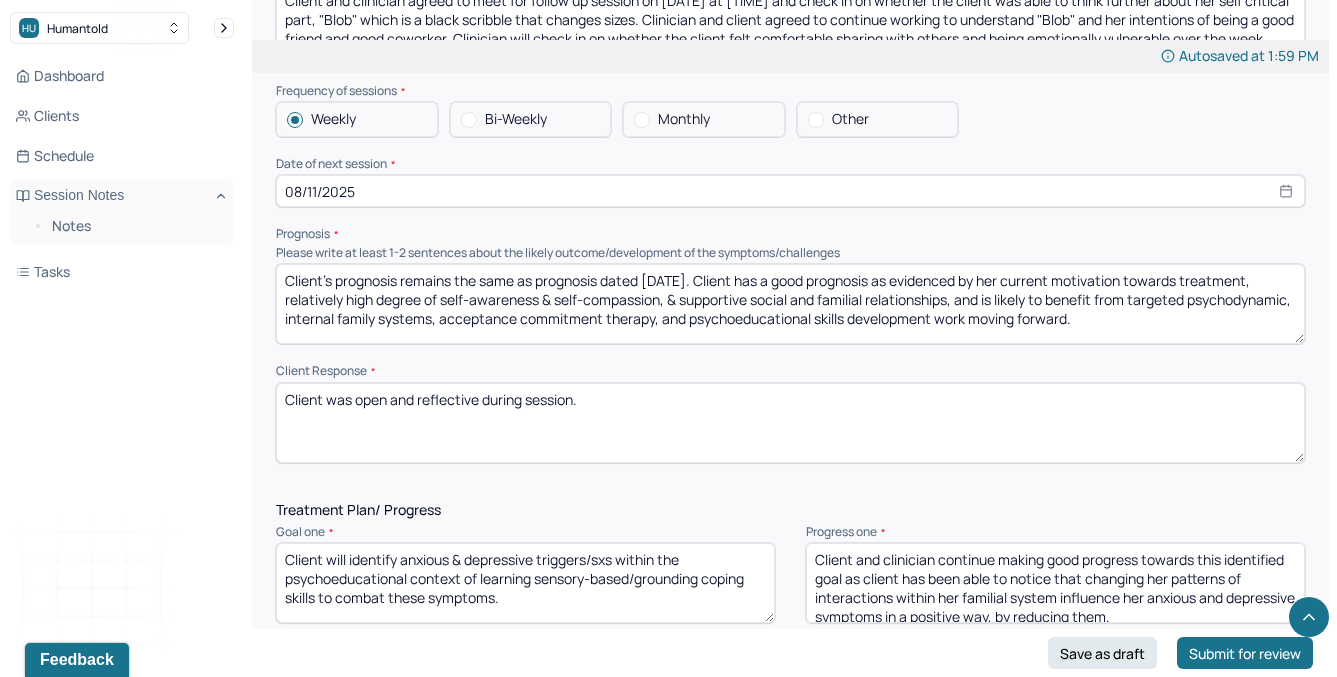 scroll, scrollTop: 2225, scrollLeft: 0, axis: vertical 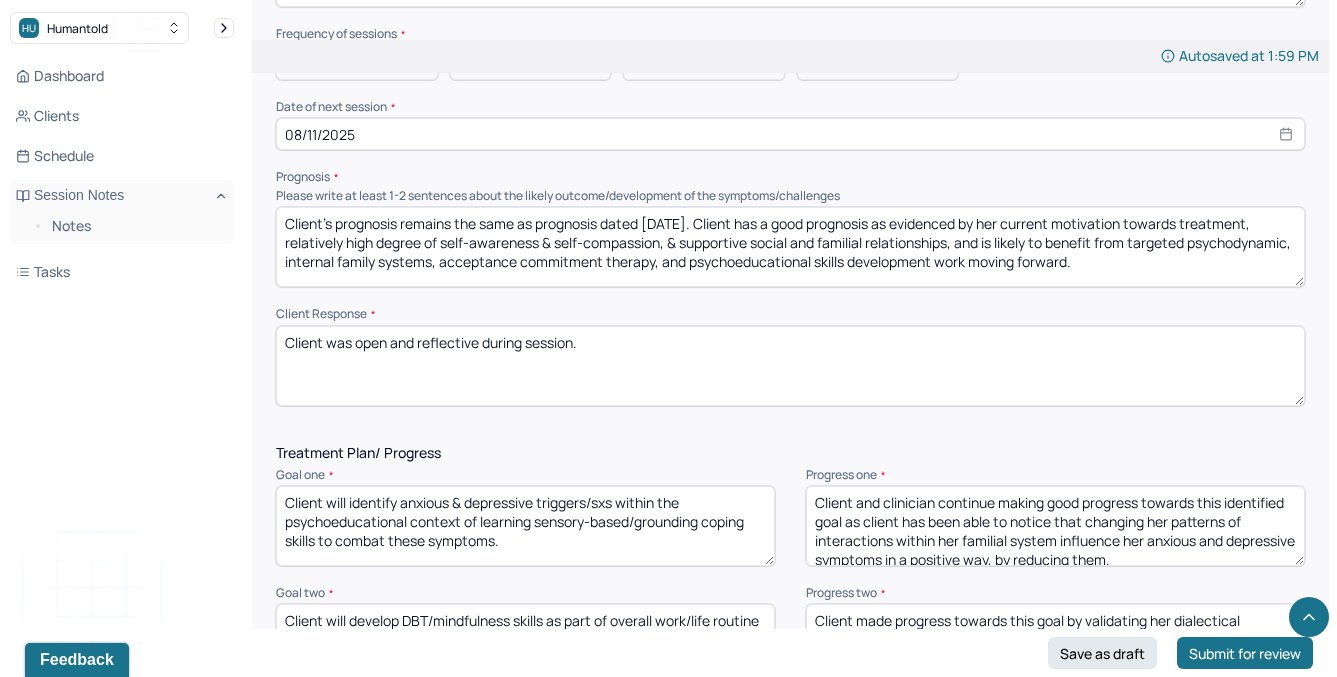 click on "Client was open and reflective during session." at bounding box center (790, 366) 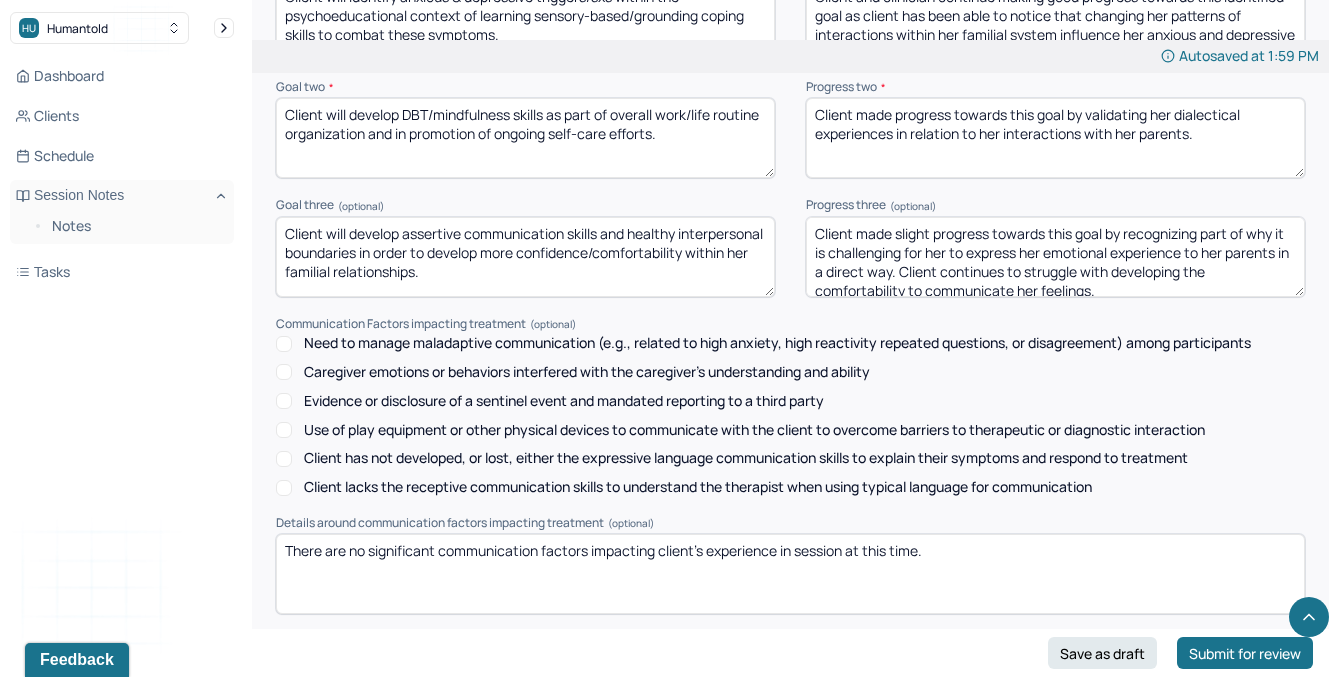 scroll, scrollTop: 2933, scrollLeft: 0, axis: vertical 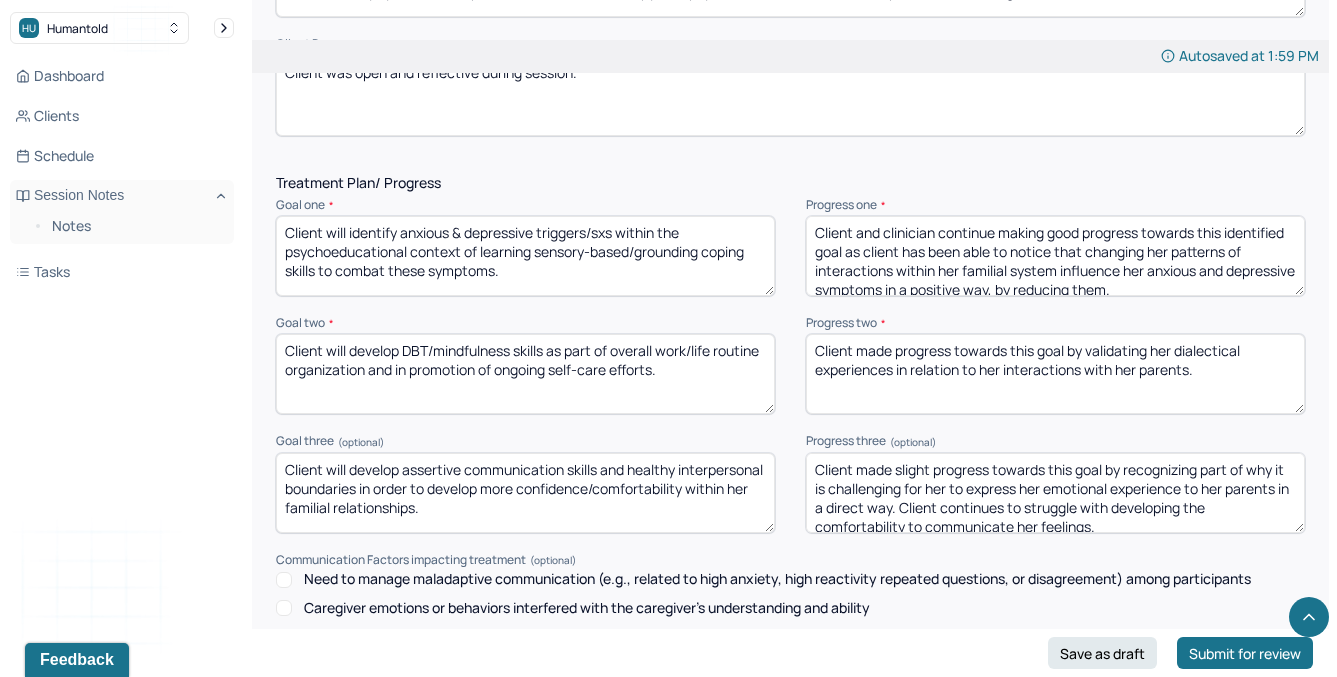 click on "Client and clinician continue making good progress towards this identified goal as client has been able to notice that changing her patterns of interactions within her familial system influence her anxious and depressive symptoms in a positive way, by reducing them." at bounding box center [1055, 256] 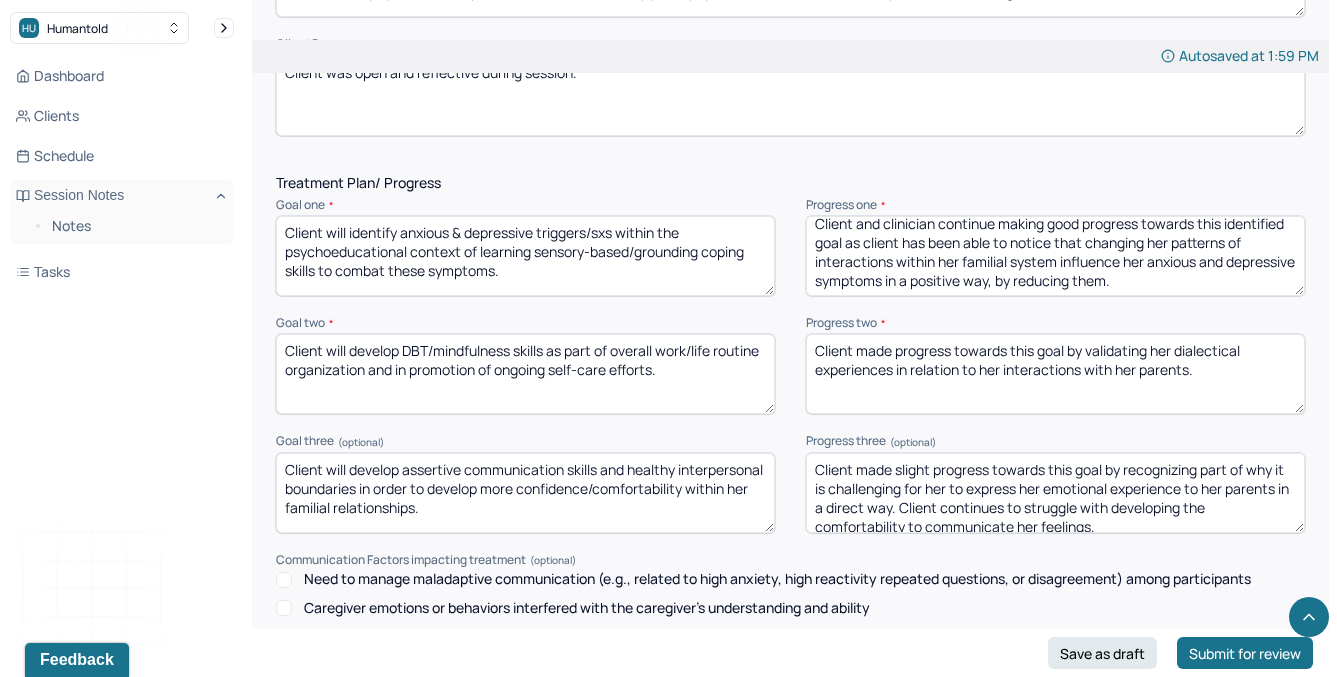 drag, startPoint x: 901, startPoint y: 244, endPoint x: 1206, endPoint y: 347, distance: 321.92236 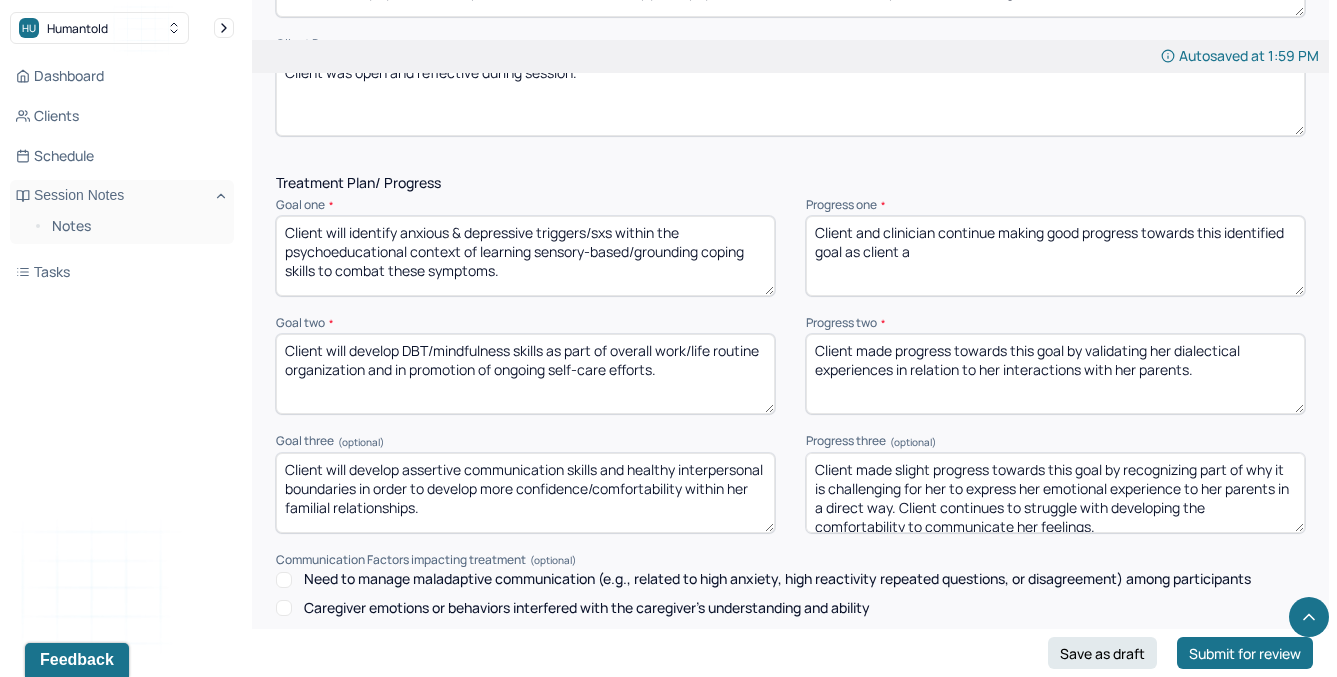 scroll, scrollTop: 0, scrollLeft: 0, axis: both 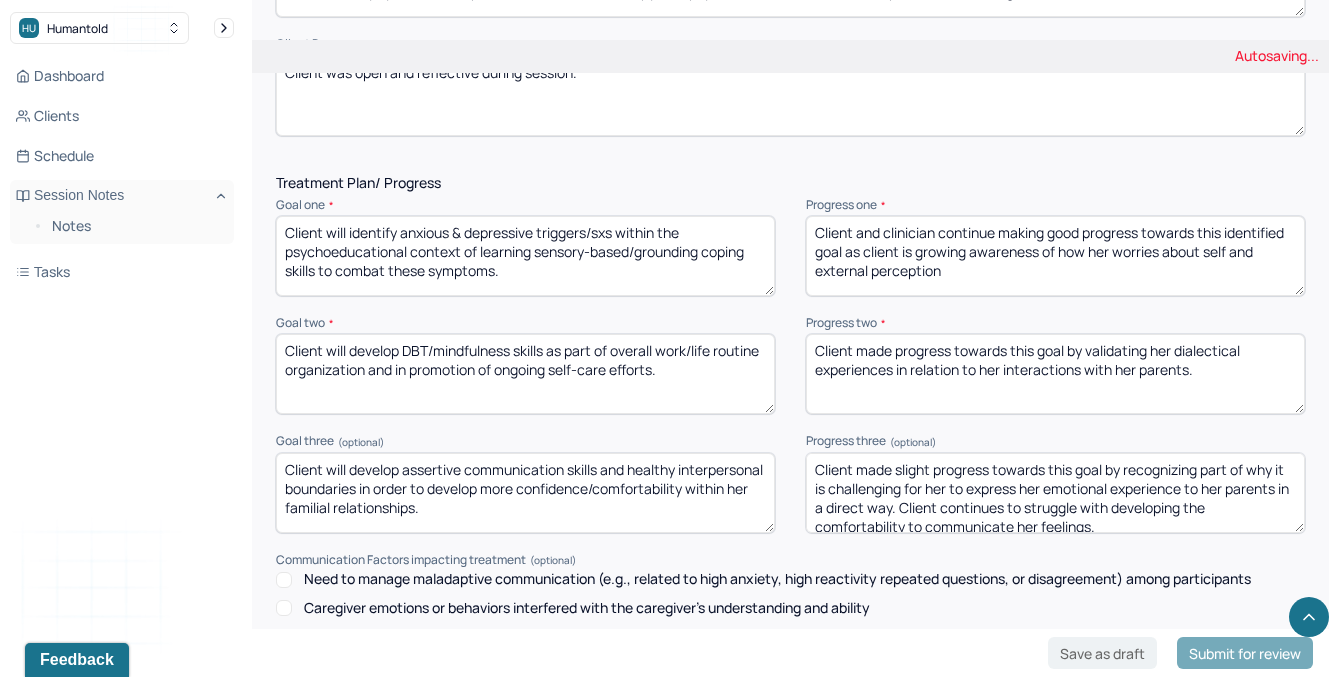 click on "Client and clinician continue making good progress towards this identified goal as client is growing awareness of how her worries about slef and external perception" at bounding box center [1055, 256] 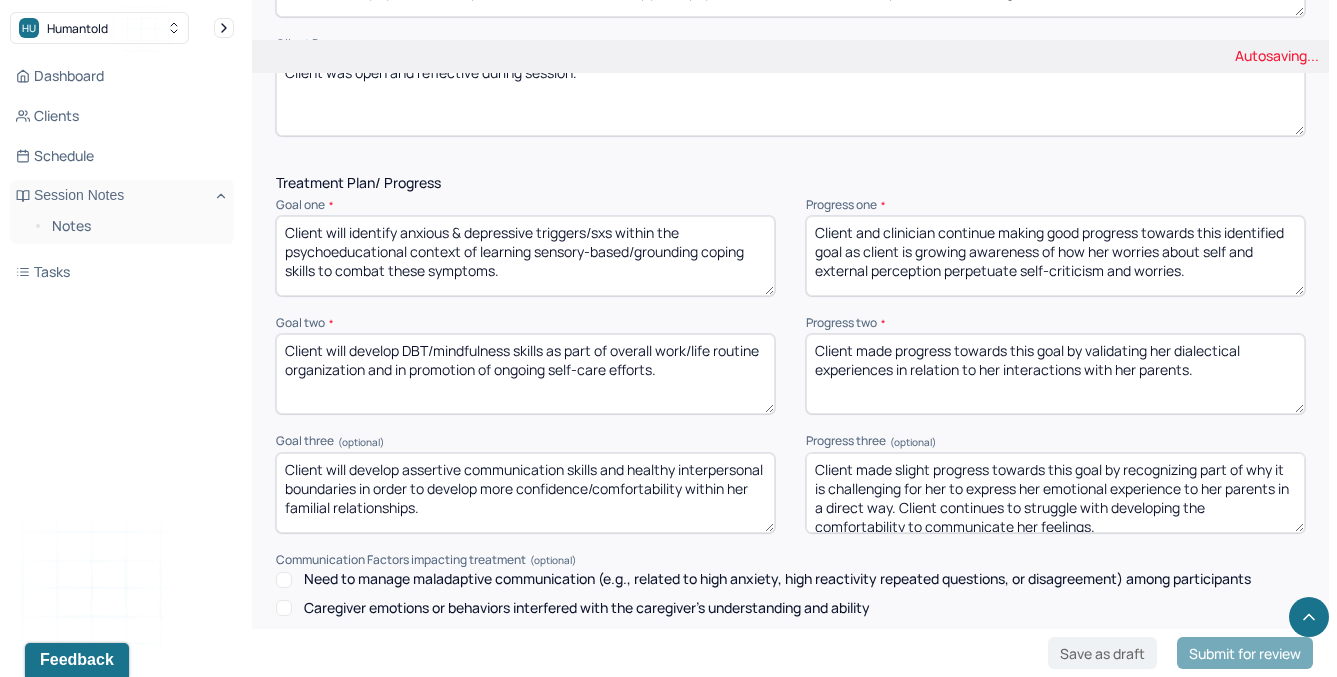 type on "Client and clinician continue making good progress towards this identified goal as client is growing awareness of how her worries about self and external perception perpetuate self-criticism and worries." 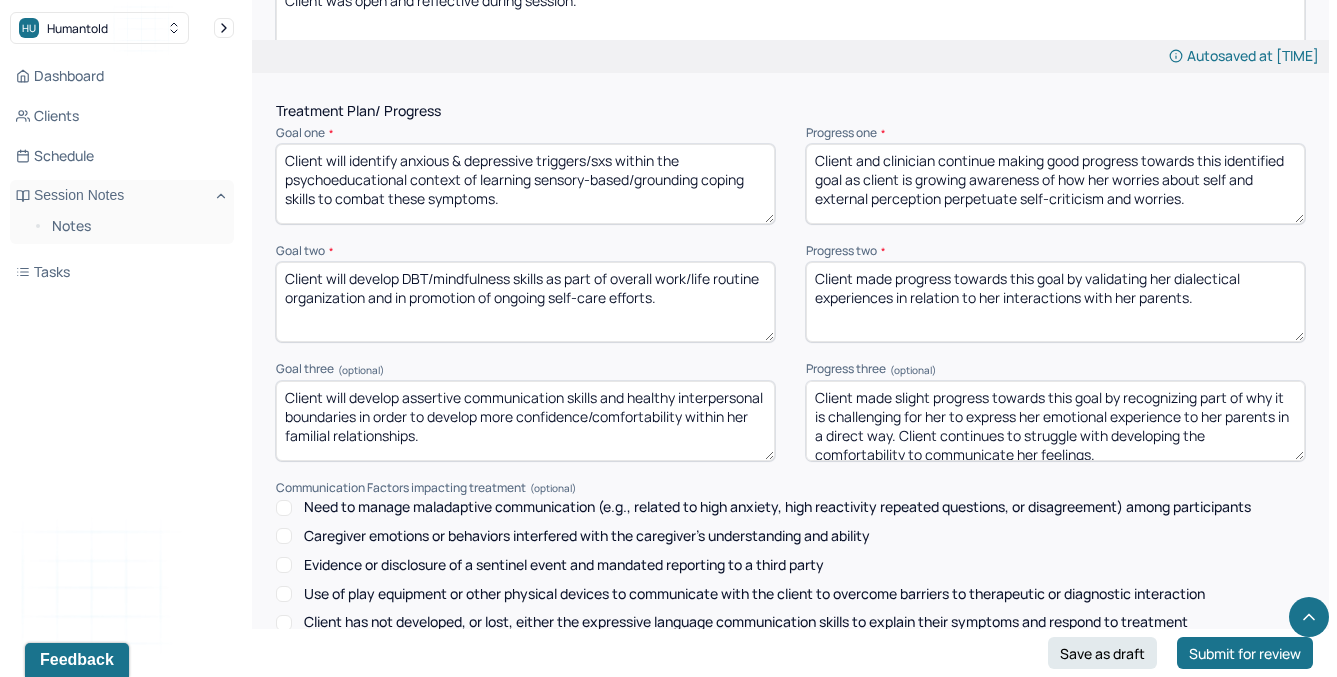 scroll, scrollTop: 2627, scrollLeft: 0, axis: vertical 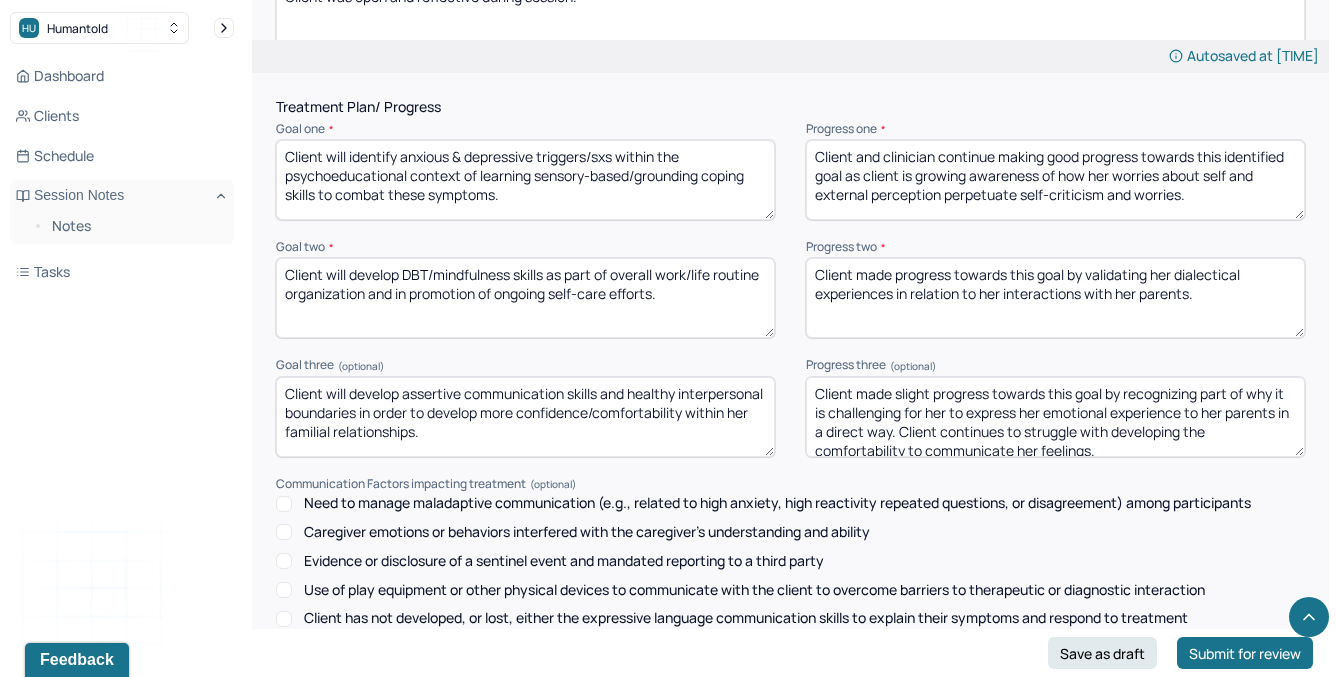 click on "Client made progress towards this goal by validating her dialectical experiences in relation to her interactions with her parents." at bounding box center [1055, 298] 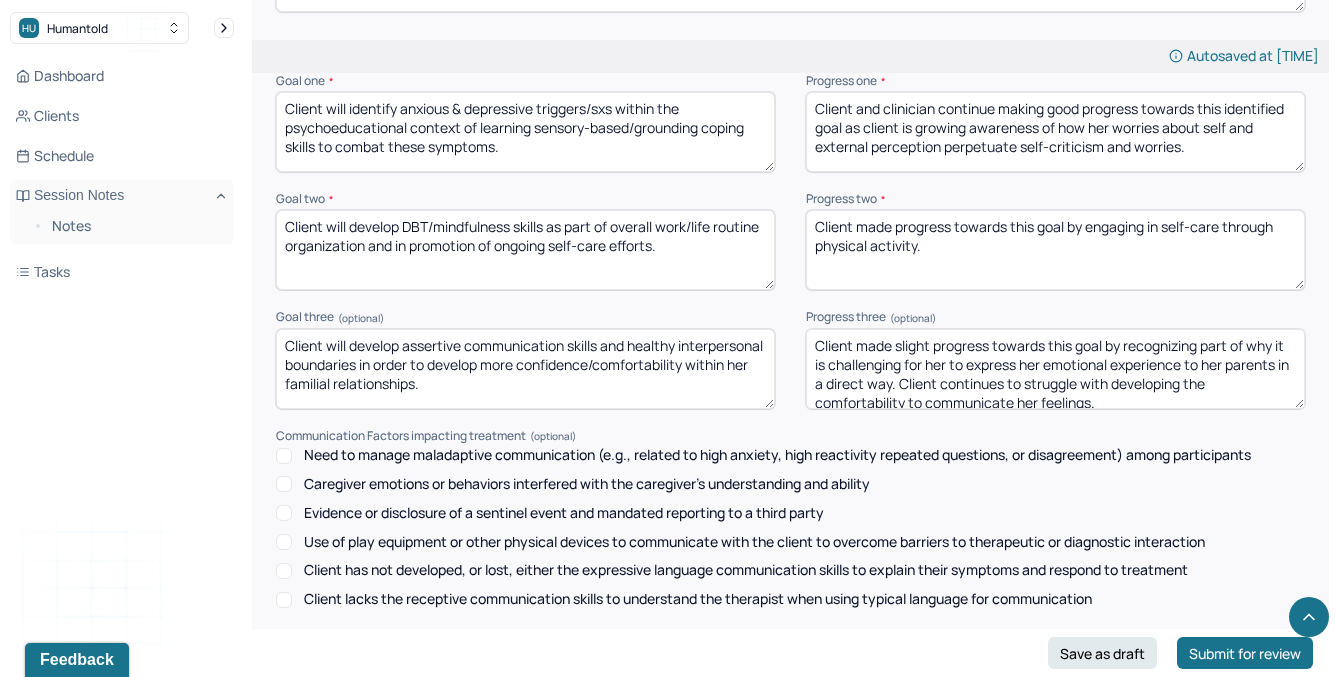 scroll, scrollTop: 2689, scrollLeft: 0, axis: vertical 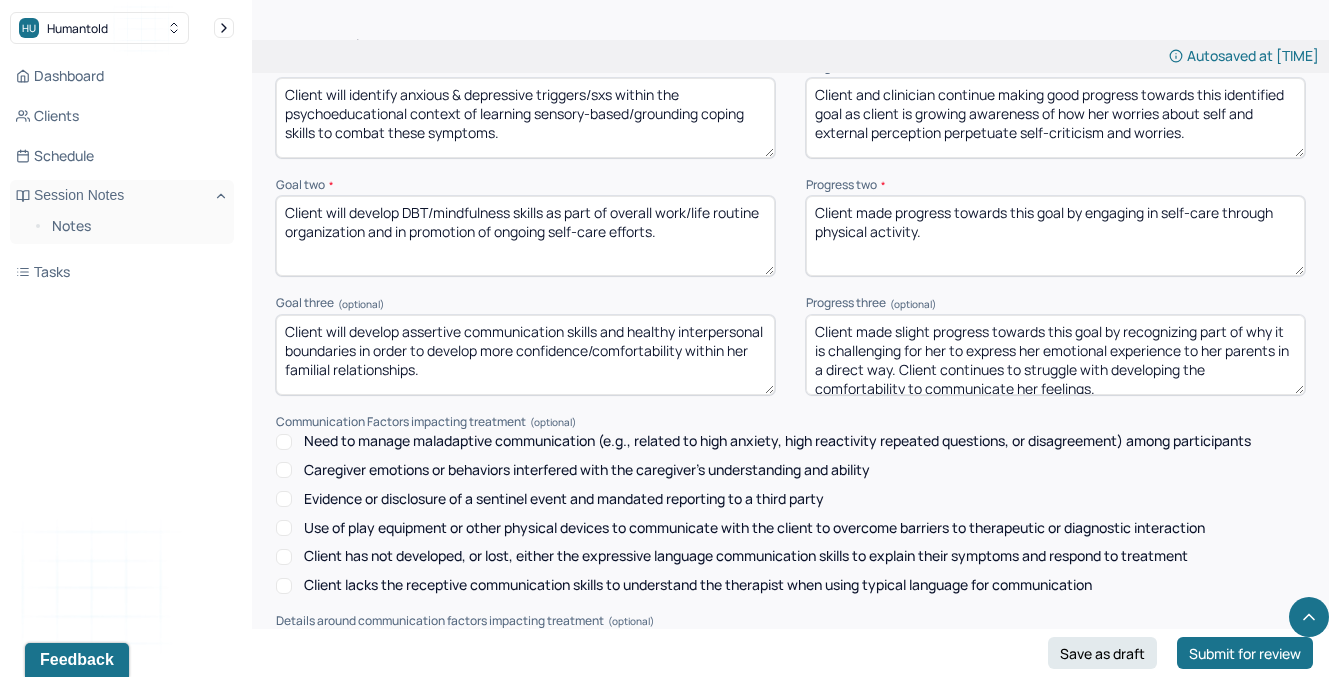 type on "Client made progress towards this goal by engaging in self-care through physical activity." 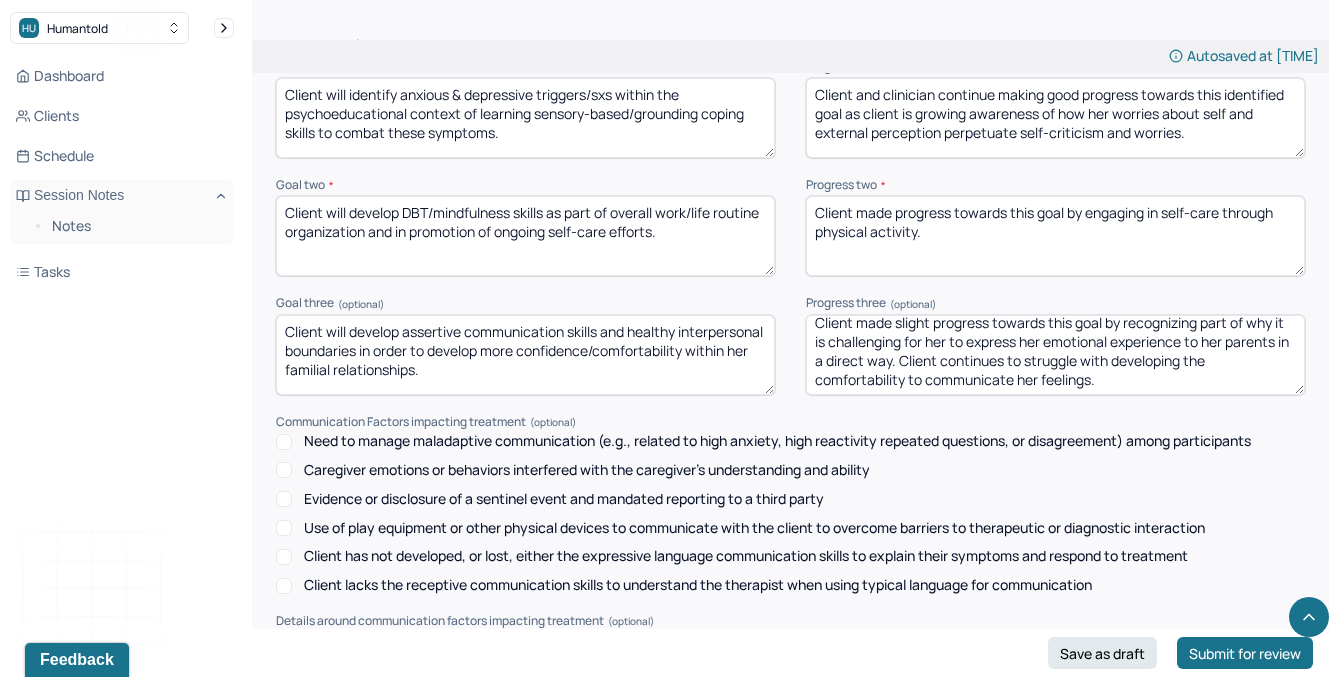 drag, startPoint x: 1111, startPoint y: 323, endPoint x: 1119, endPoint y: 387, distance: 64.49806 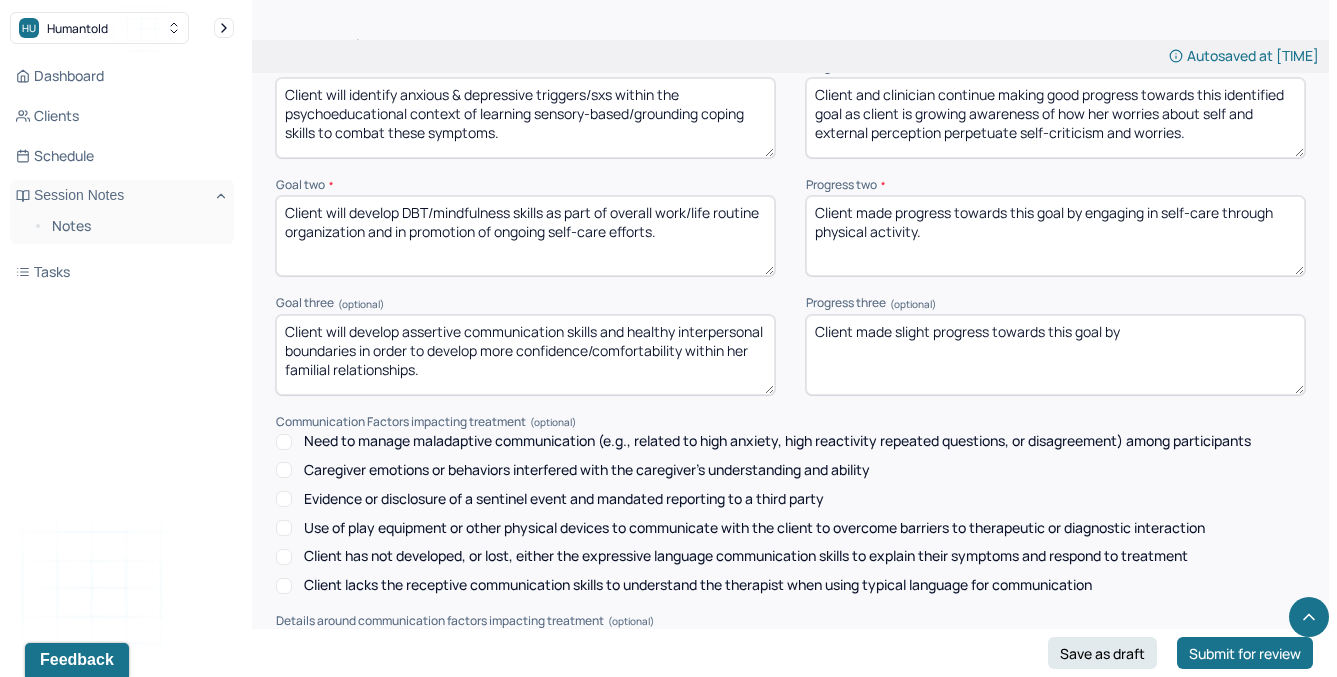 scroll, scrollTop: 0, scrollLeft: 0, axis: both 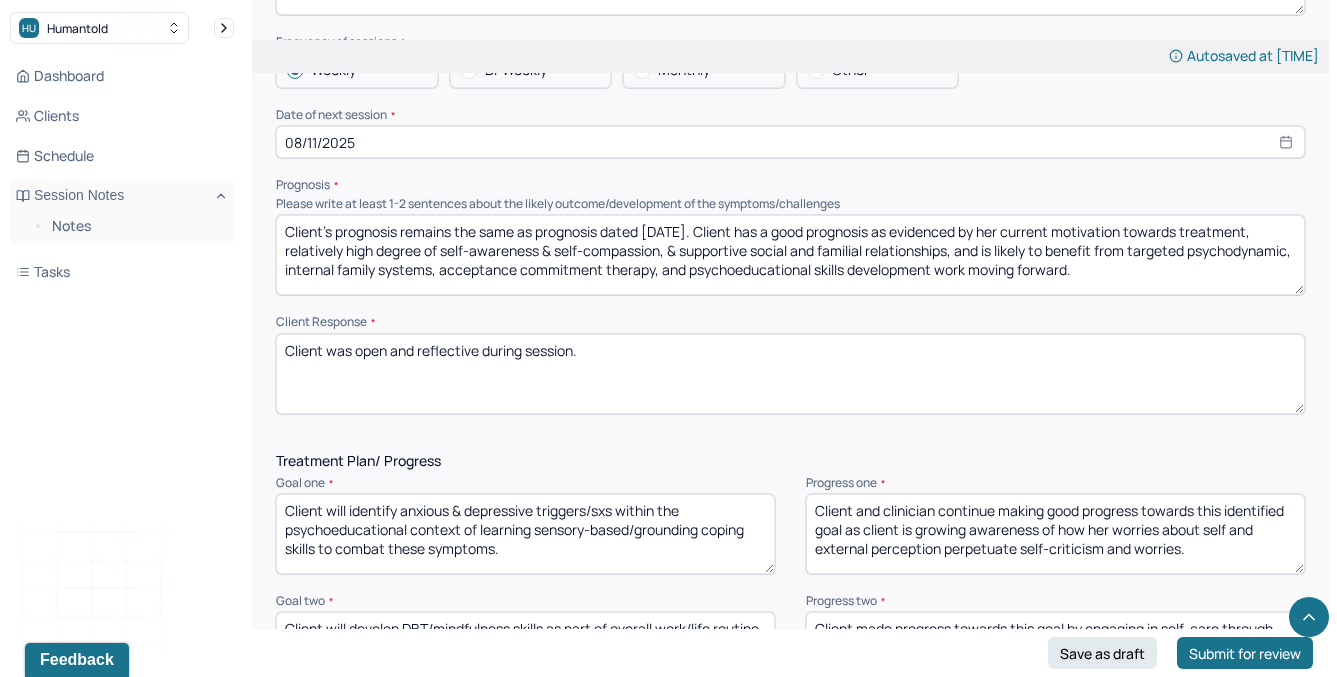 type on "Client made slight progress towards this goal by attempting to set a boundary with her workplace during time-off. She however, reported not completely being clear or upholding her boundary fully as she ended up working during her time-off." 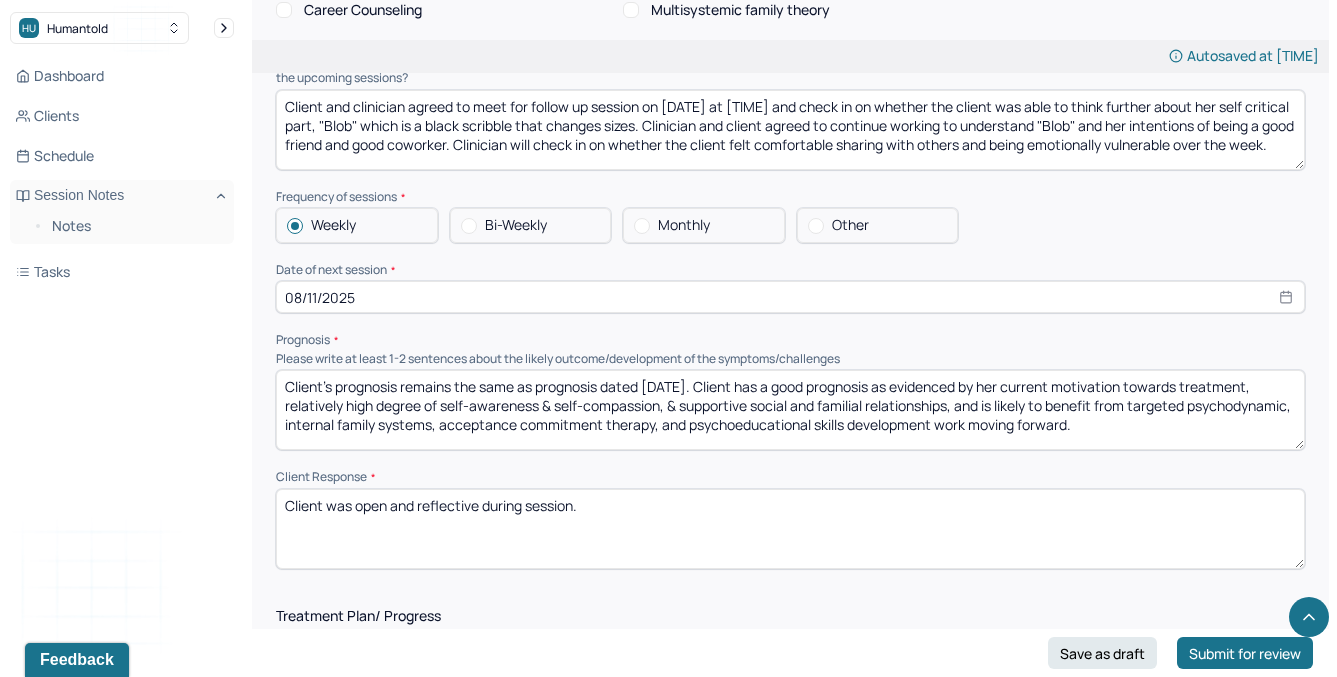 scroll, scrollTop: 2138, scrollLeft: 0, axis: vertical 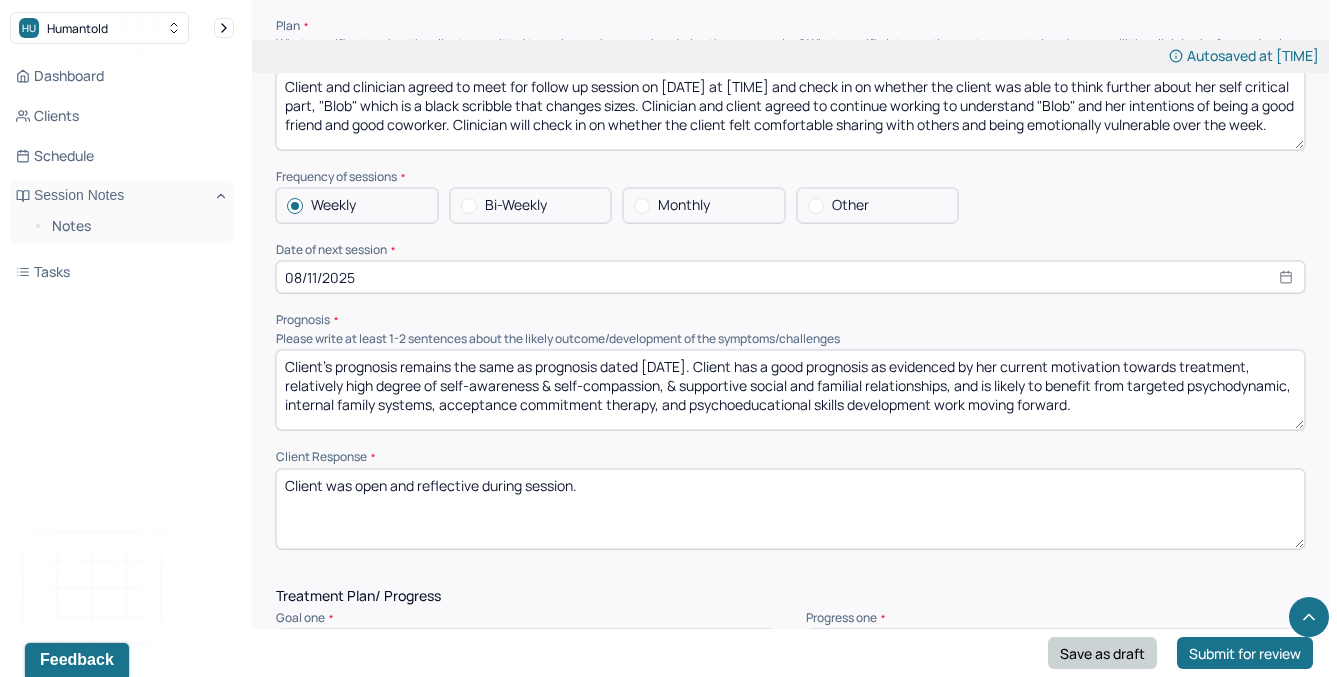 click on "Save as draft" at bounding box center [1102, 653] 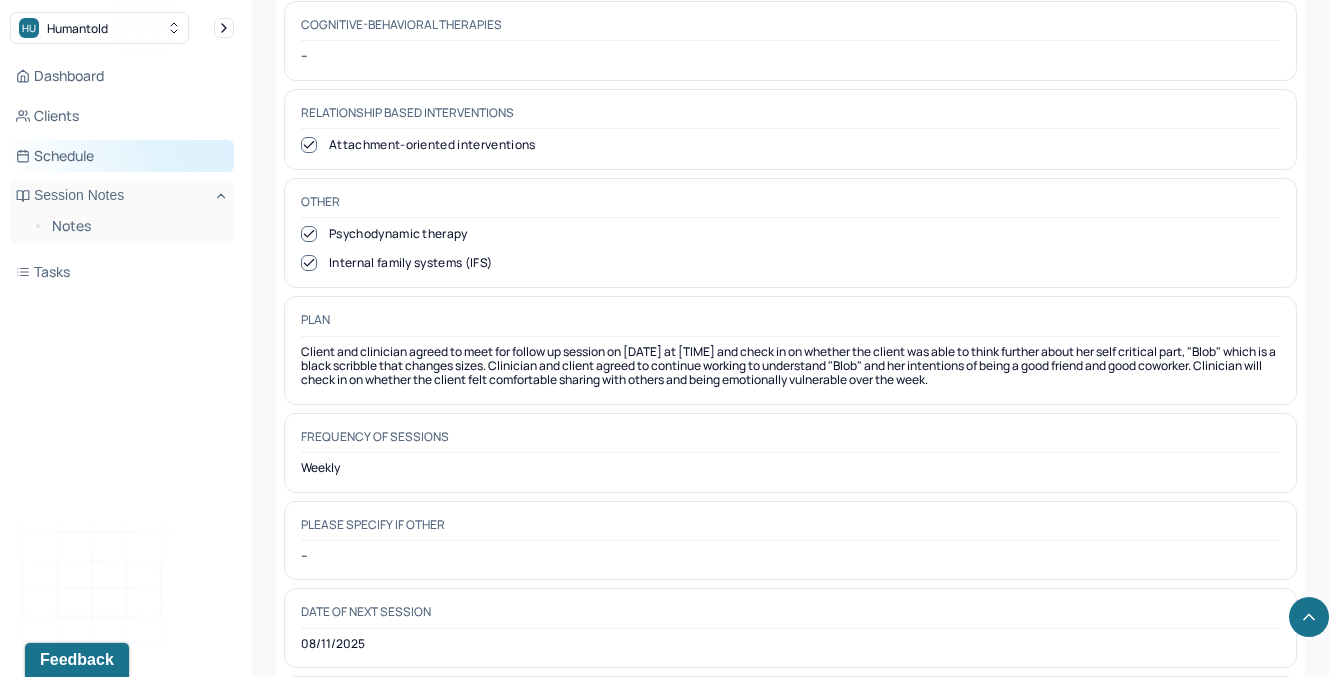 click on "Schedule" at bounding box center (122, 156) 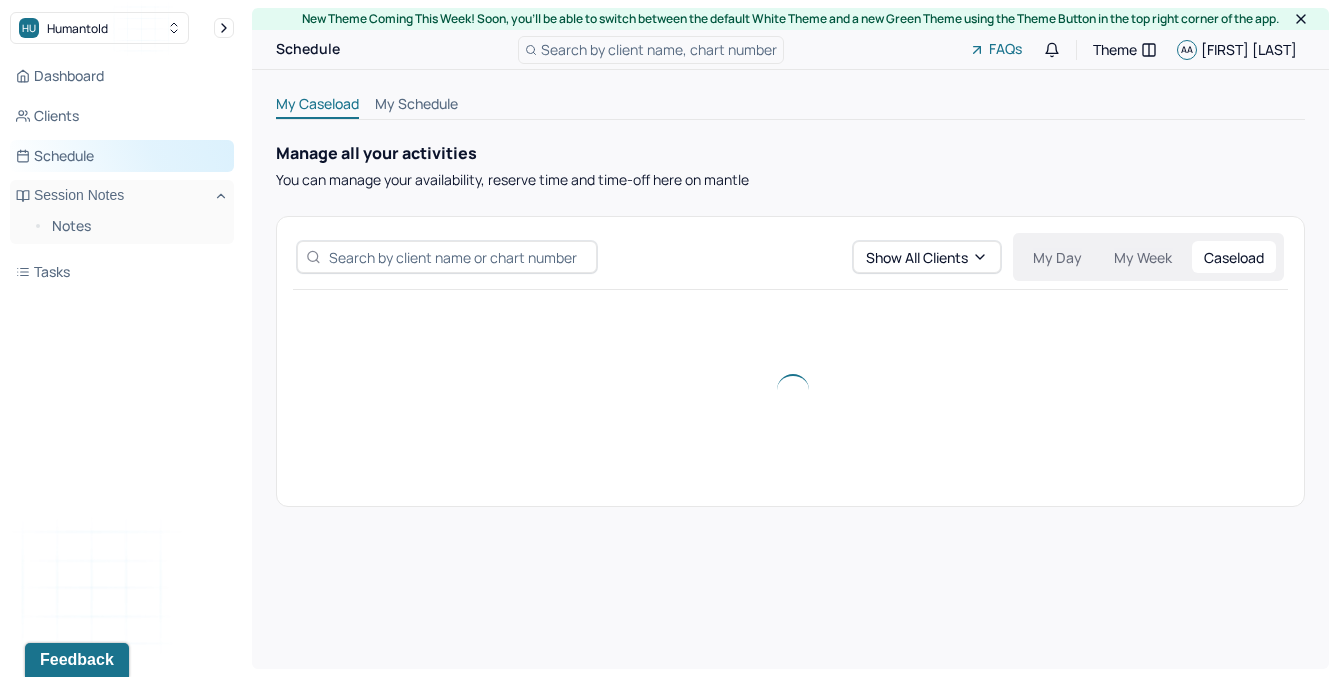 scroll, scrollTop: 0, scrollLeft: 0, axis: both 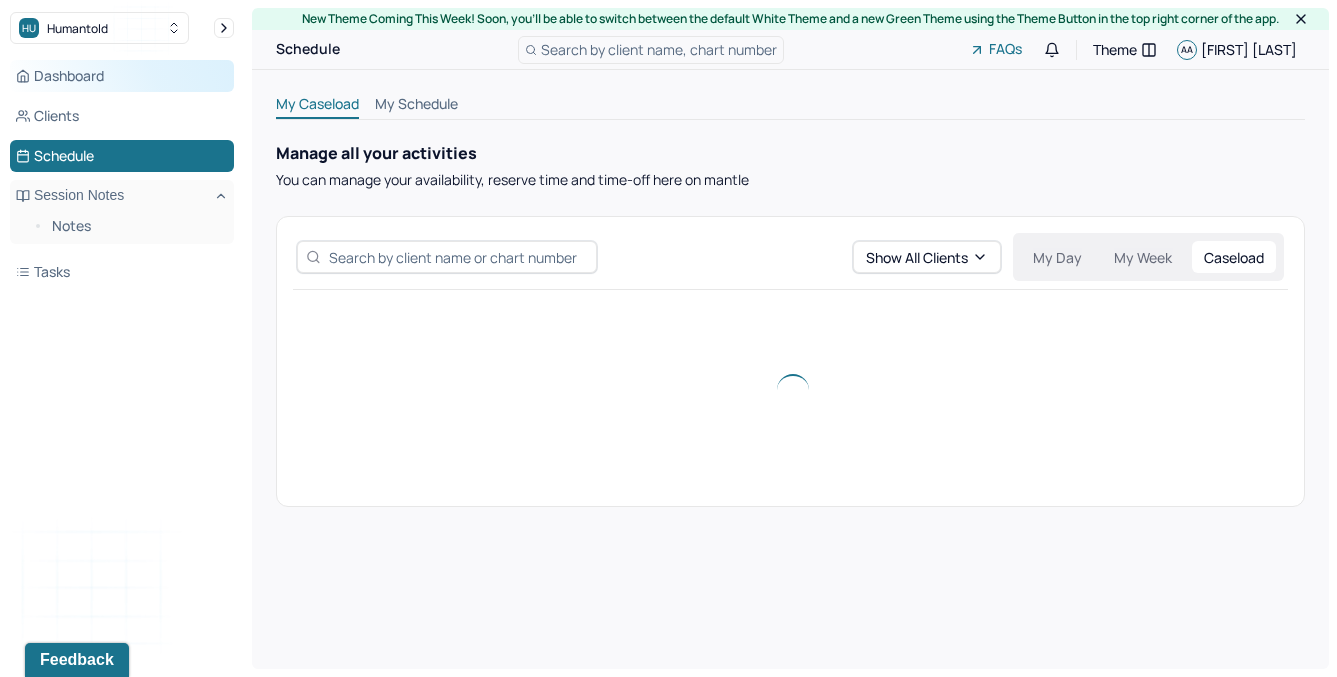 click on "Dashboard" at bounding box center (122, 76) 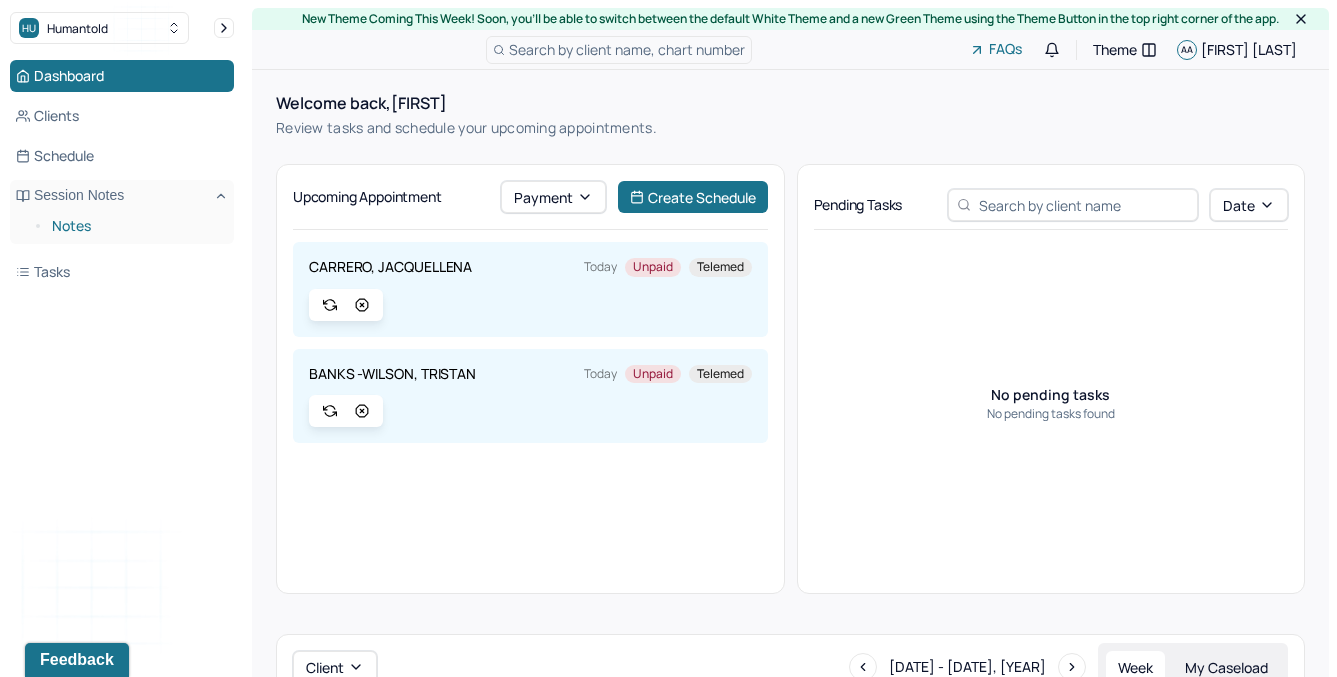 click on "Notes" at bounding box center (135, 226) 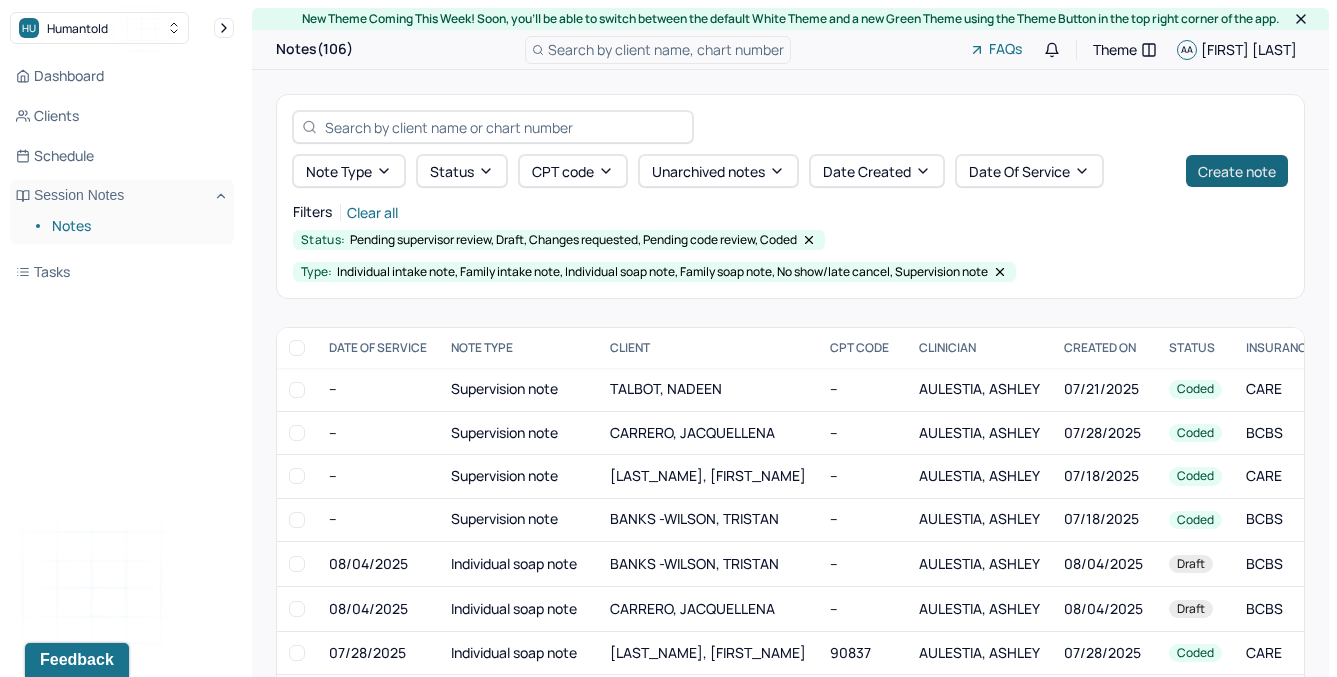 click on "Create note" at bounding box center [1237, 171] 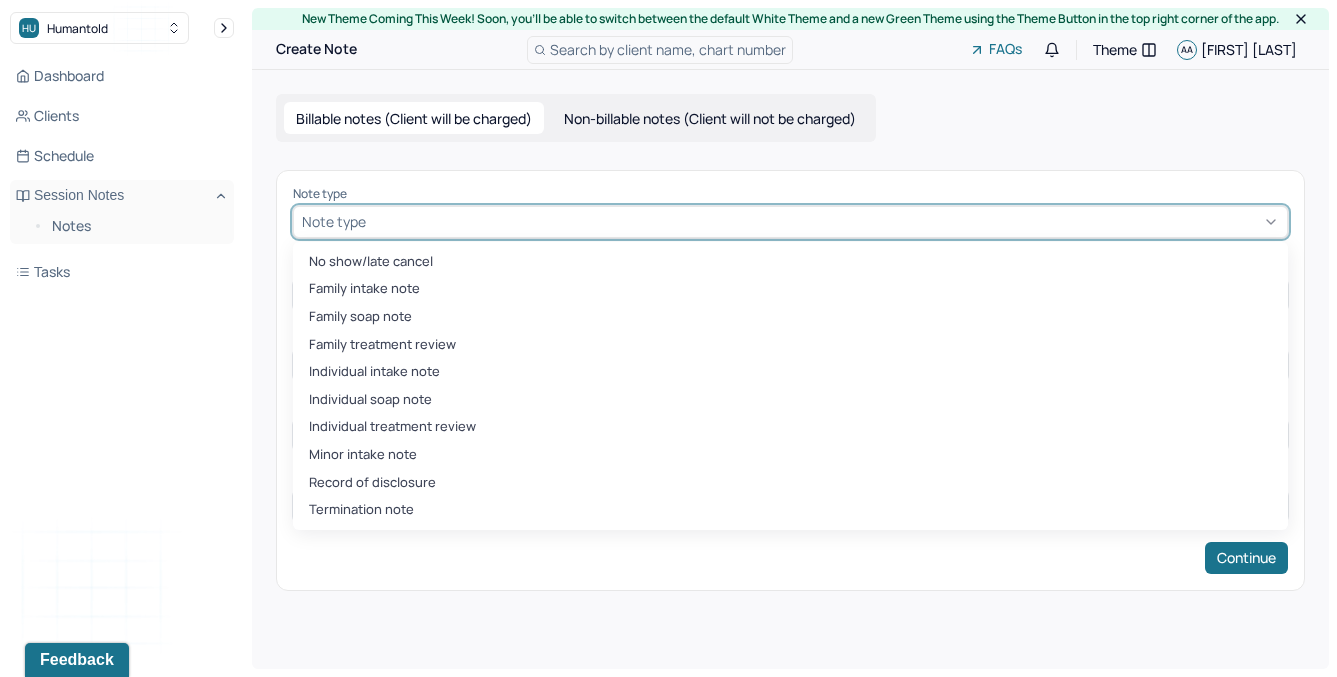 click on "Note type" at bounding box center [790, 222] 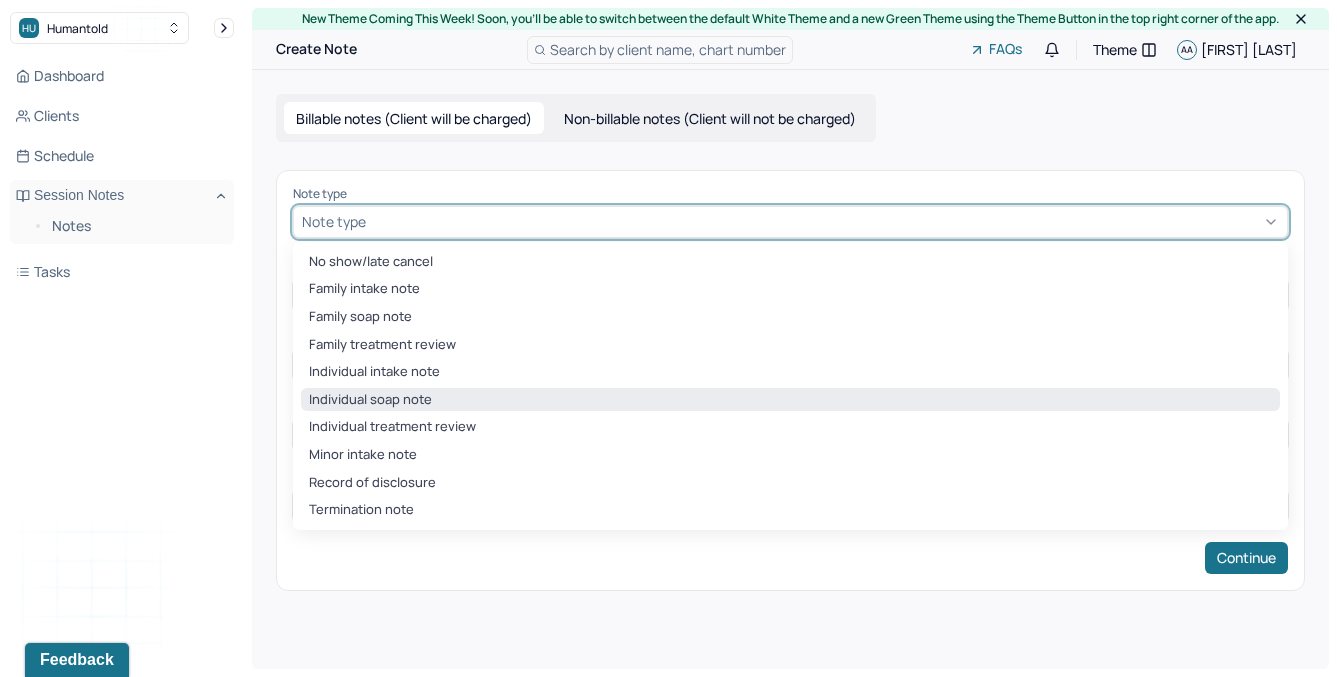 click on "Individual soap note" at bounding box center (790, 400) 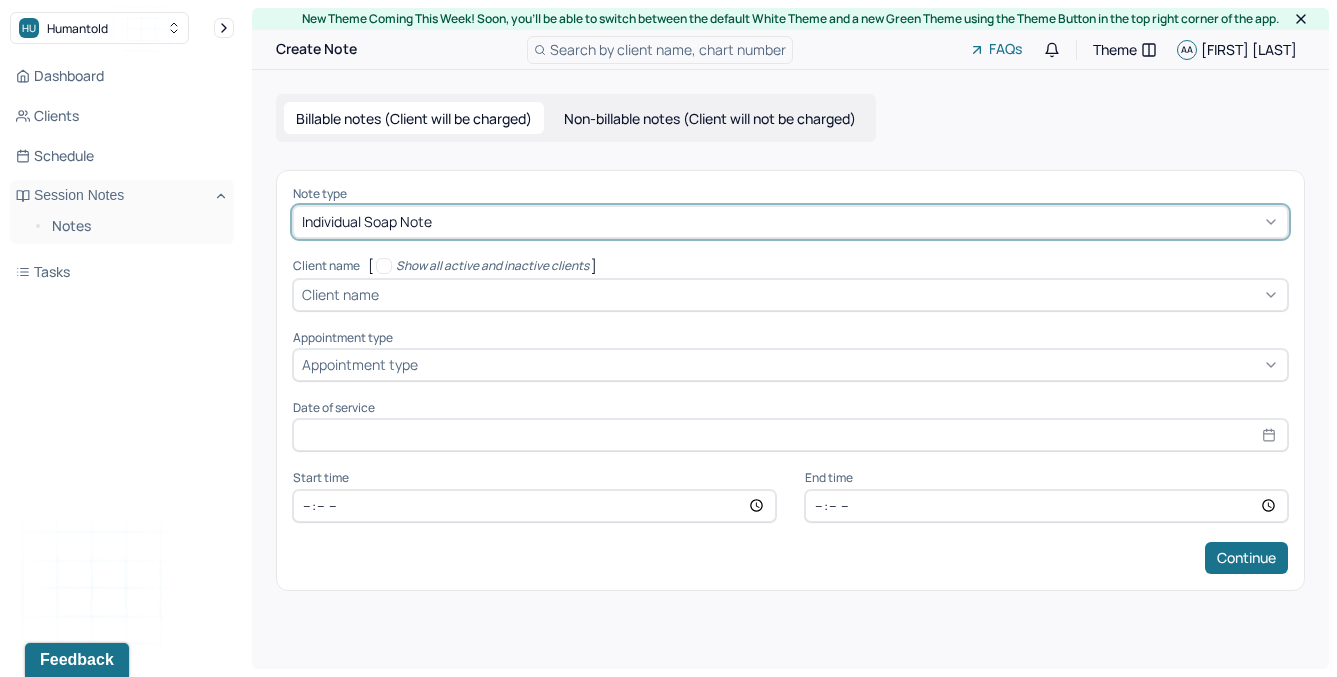 click on "Client name" at bounding box center (340, 294) 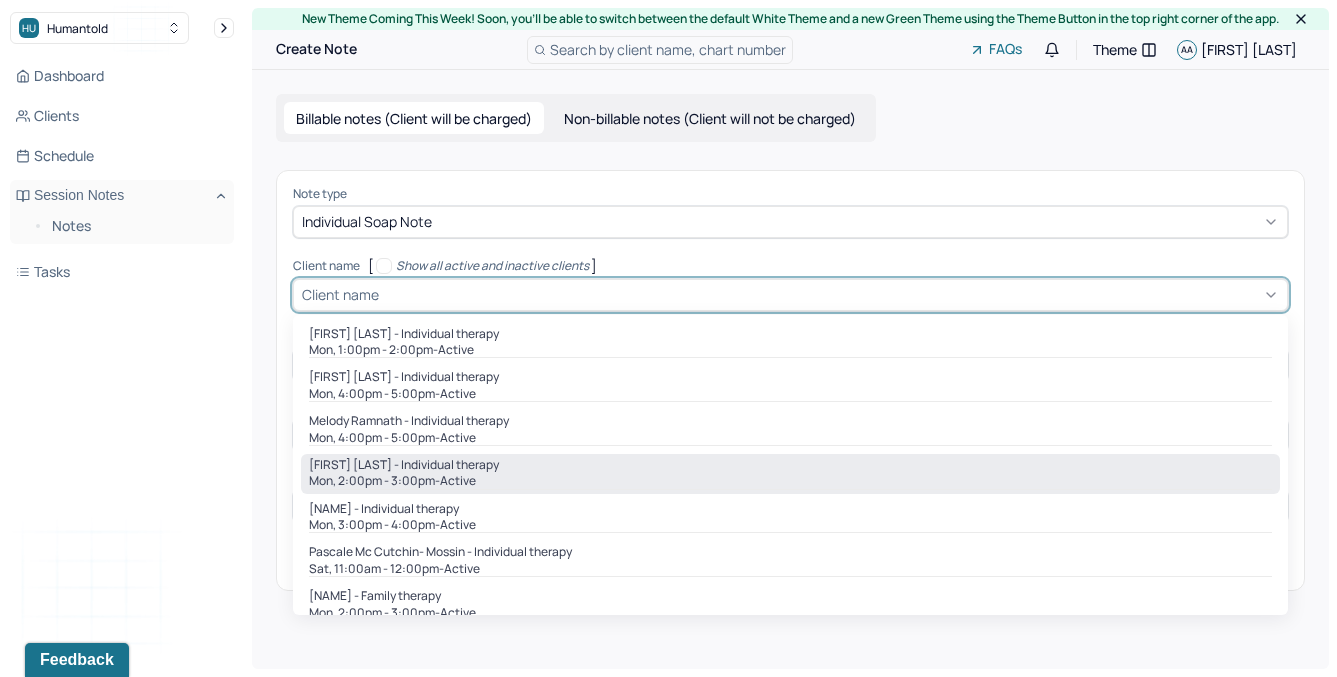 click on "[FIRST] [LAST] - Individual therapy" at bounding box center (404, 465) 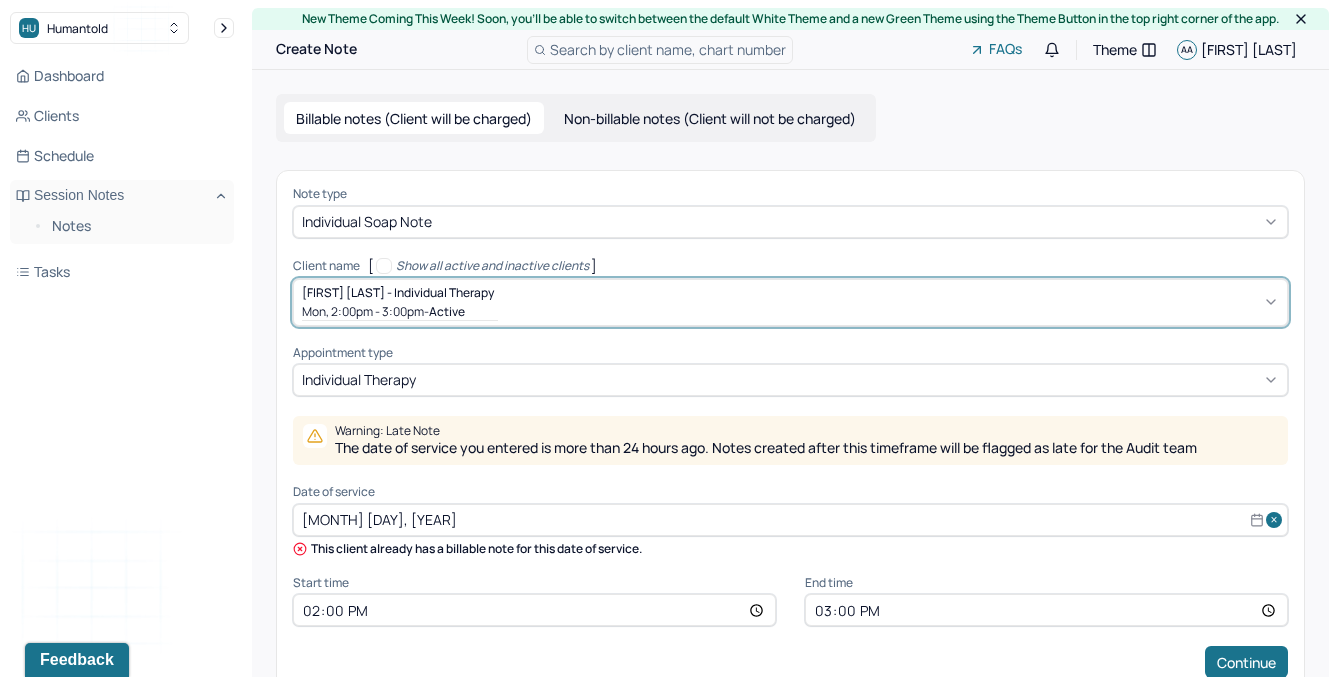 scroll, scrollTop: 47, scrollLeft: 0, axis: vertical 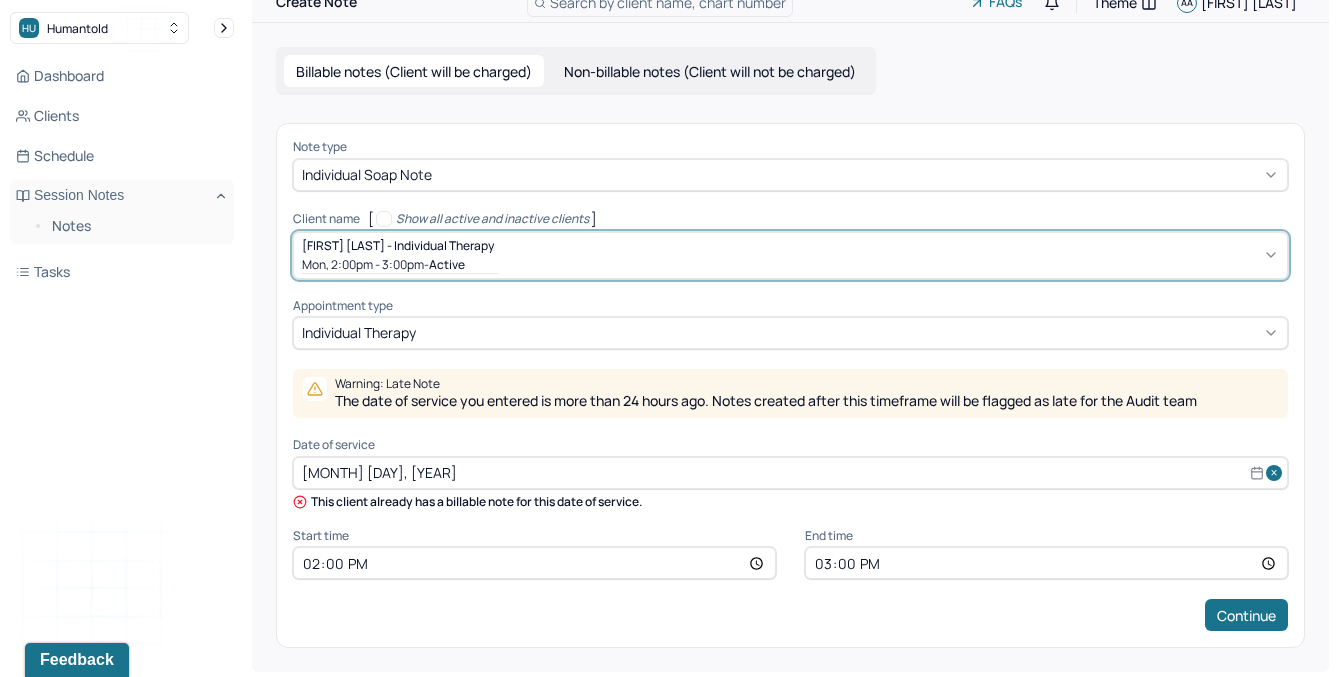 click on "[MONTH] [DAY], [YEAR]" at bounding box center [790, 473] 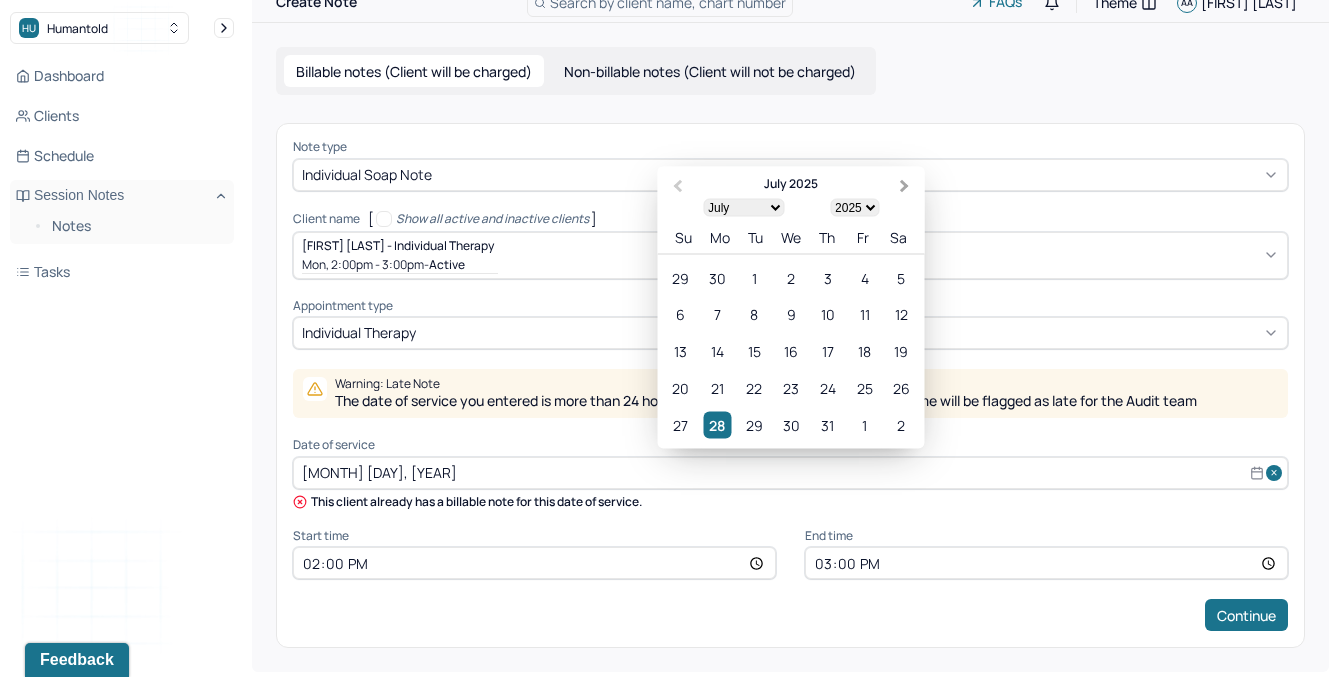 click on "Next Month" at bounding box center (907, 187) 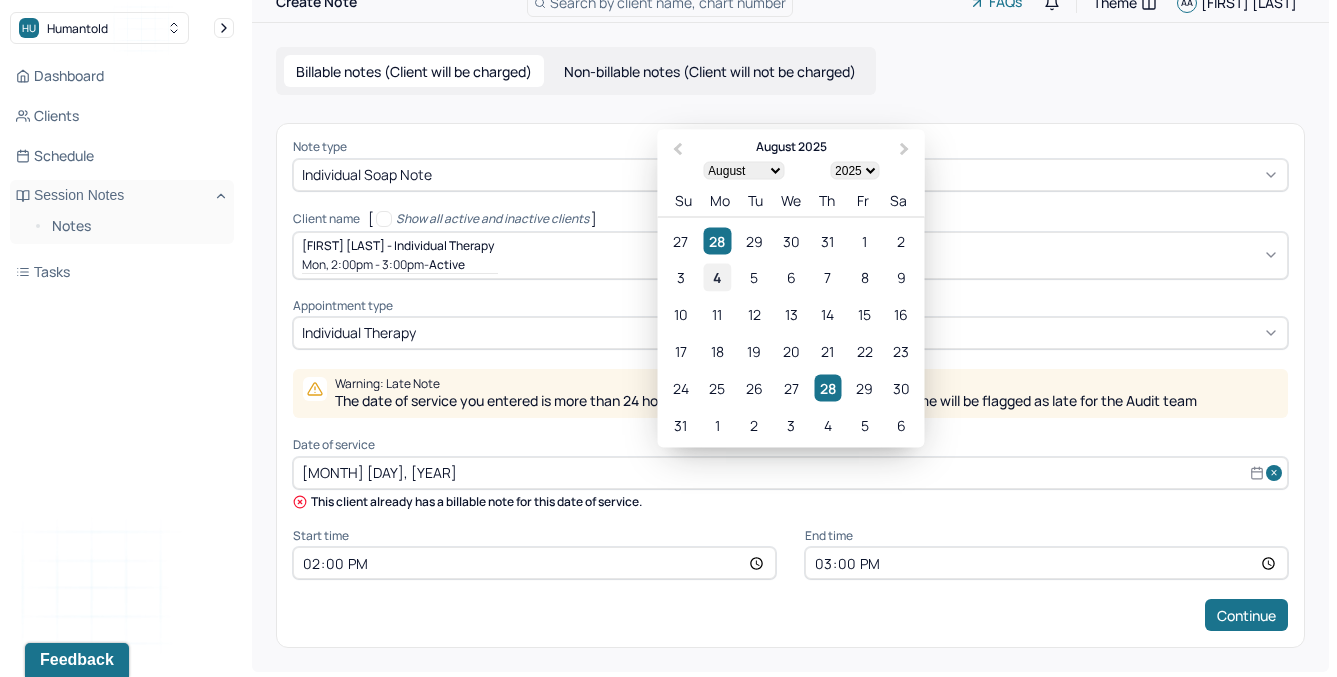 click on "4" at bounding box center (717, 277) 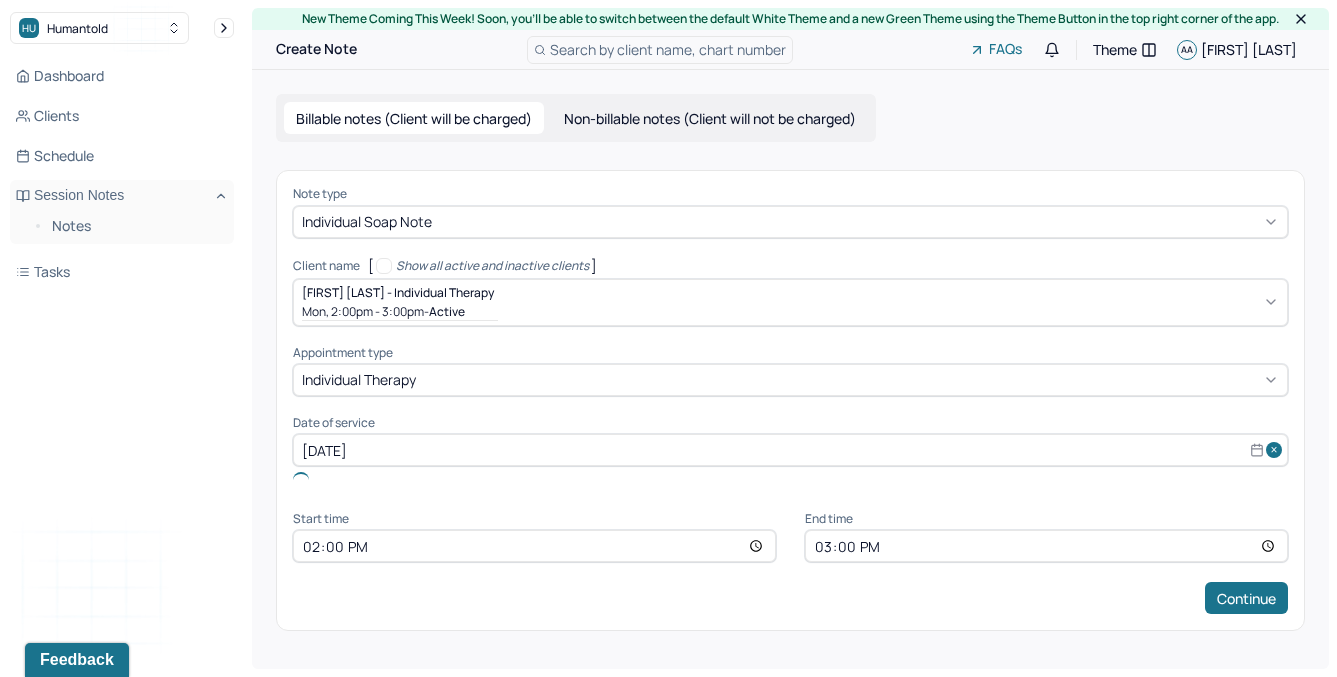 scroll, scrollTop: 0, scrollLeft: 0, axis: both 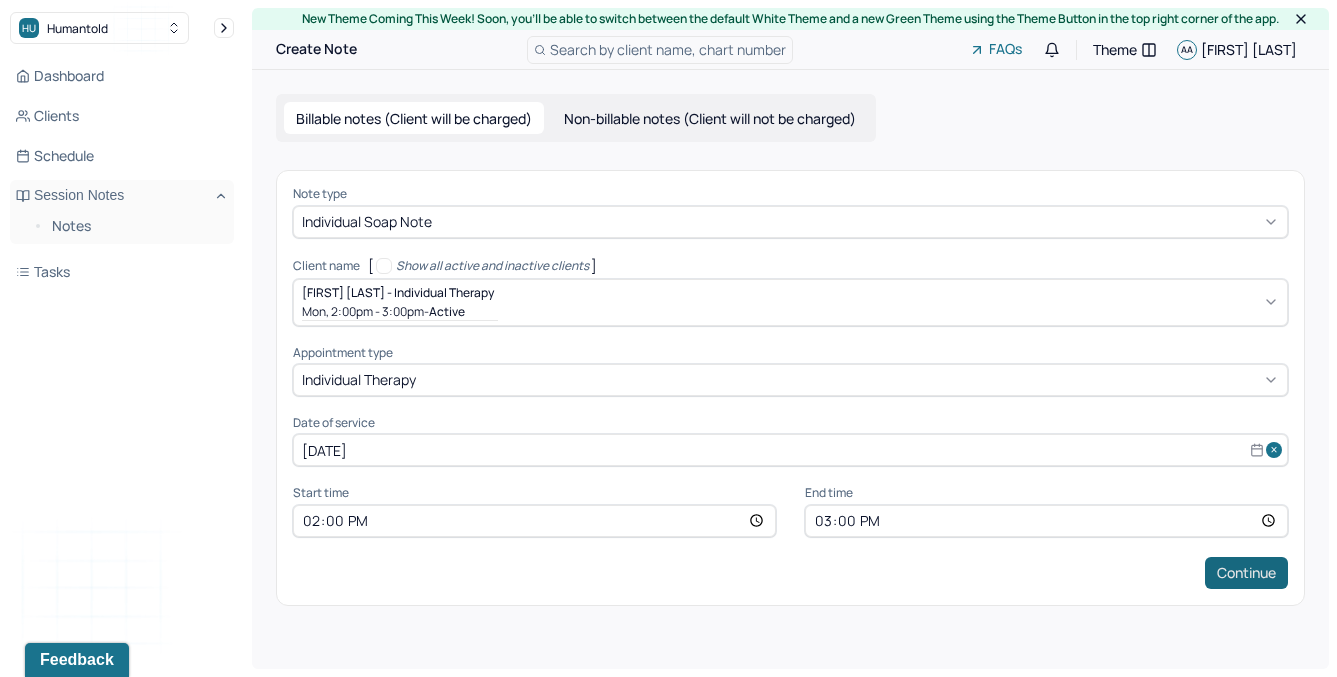 click on "Continue" at bounding box center (1246, 573) 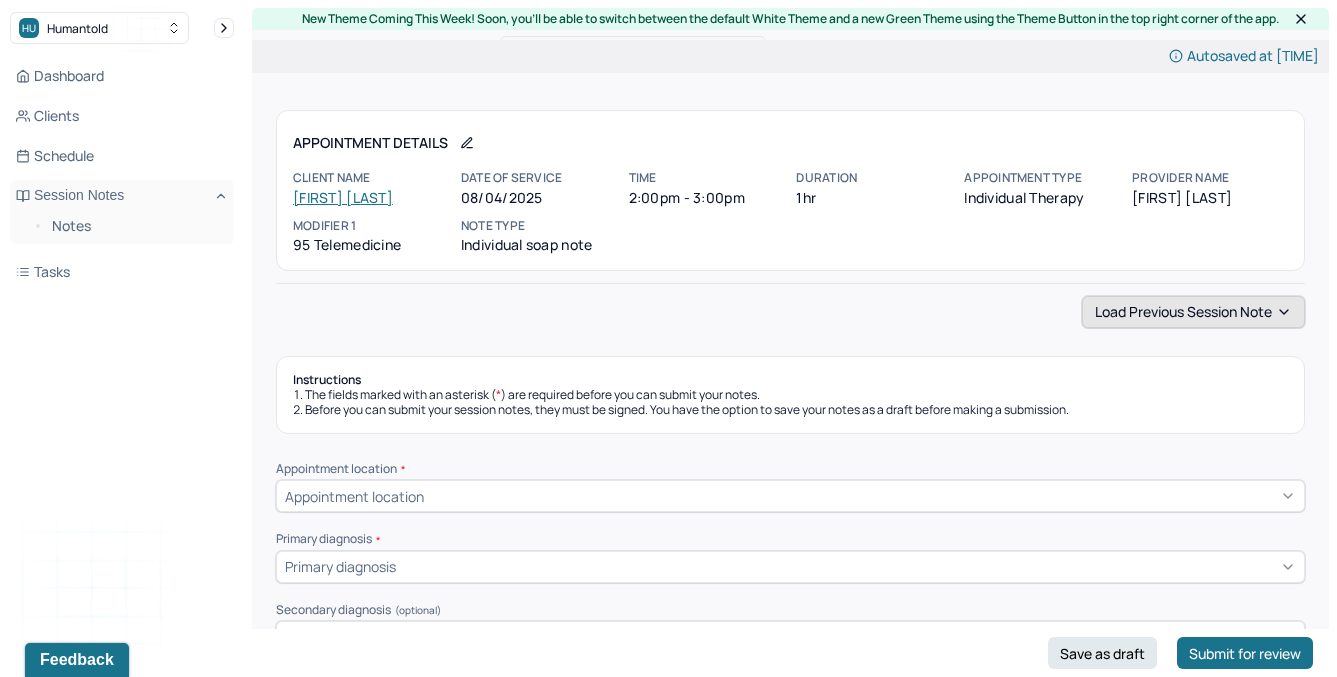 click on "Load previous session note" at bounding box center (1193, 312) 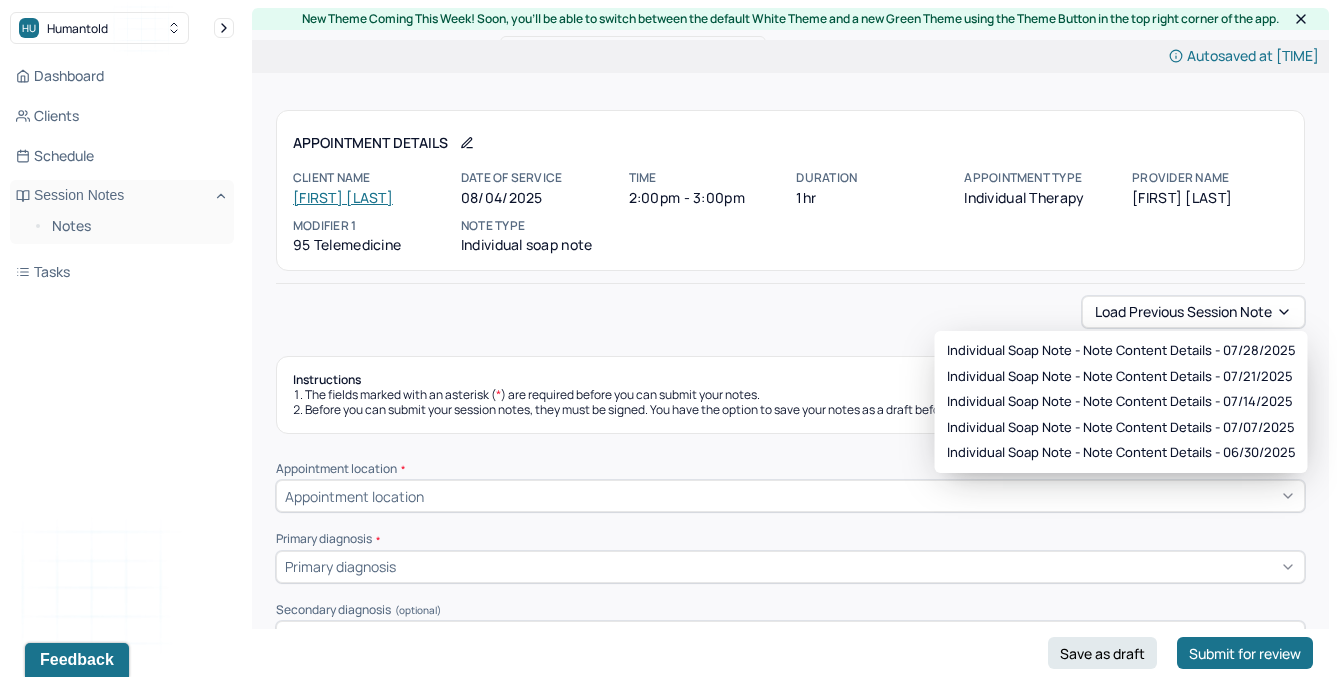 click on "Individual soap note   - Note content Details -   [DATE] Individual soap note   - Note content Details -   [DATE] Individual soap note   - Note content Details -   [DATE] Individual soap note   - Note content Details -   [DATE] Individual soap note   - Note content Details -   [DATE]" at bounding box center [1121, 402] 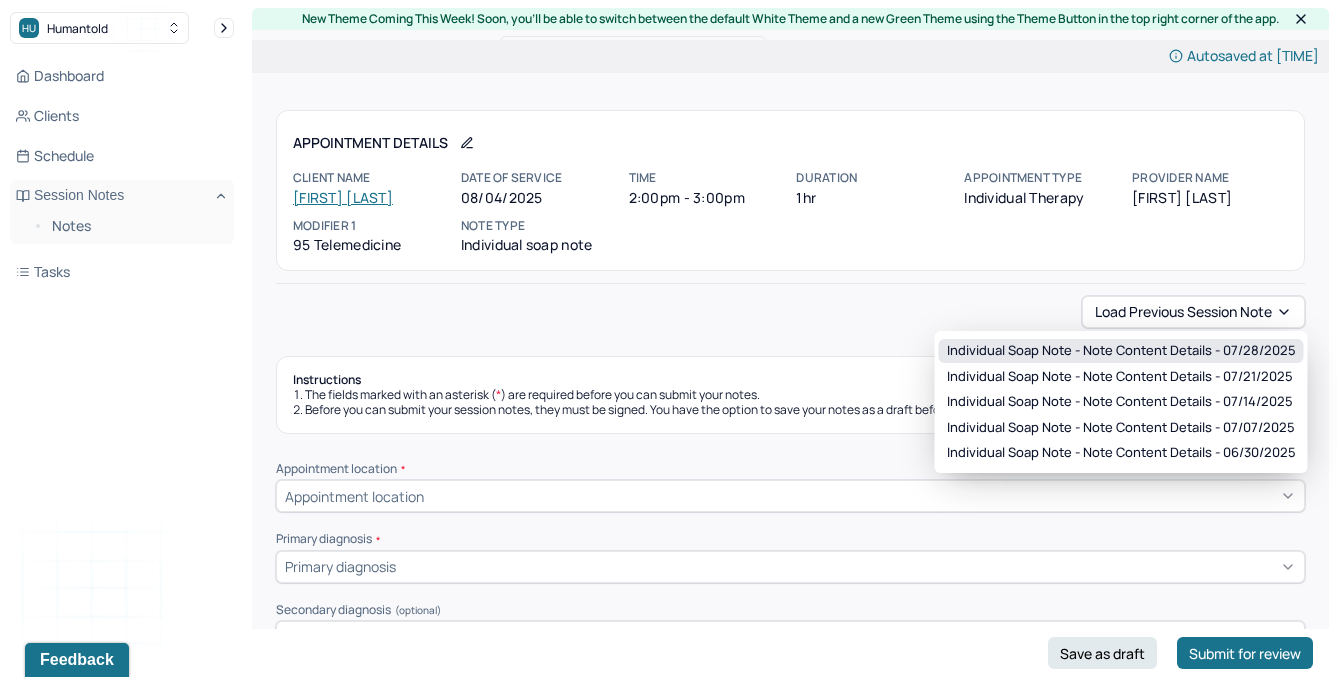 click on "Individual soap note   - Note content Details -   07/28/2025" at bounding box center [1121, 351] 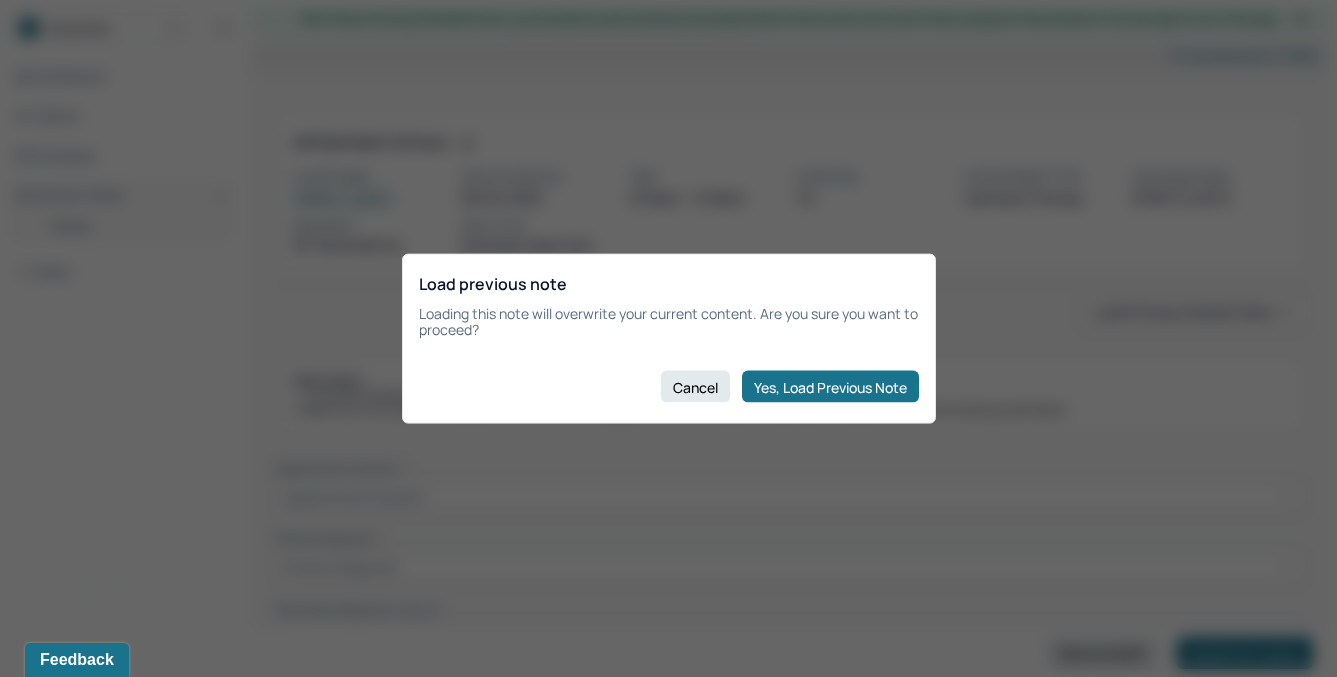 click on "Load previous note Loading this note will overwrite your current content. Are you sure you want to proceed? Cancel Yes, Load Previous Note" at bounding box center (669, 338) 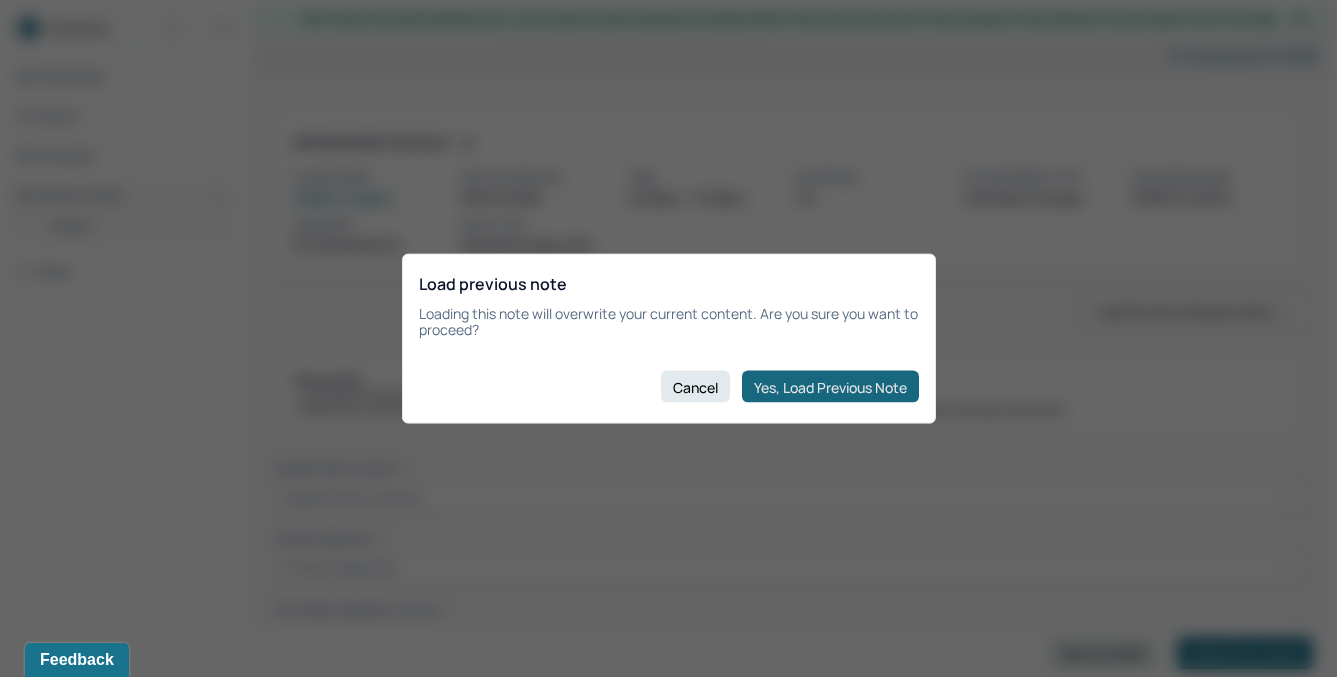 click on "Yes, Load Previous Note" at bounding box center [830, 387] 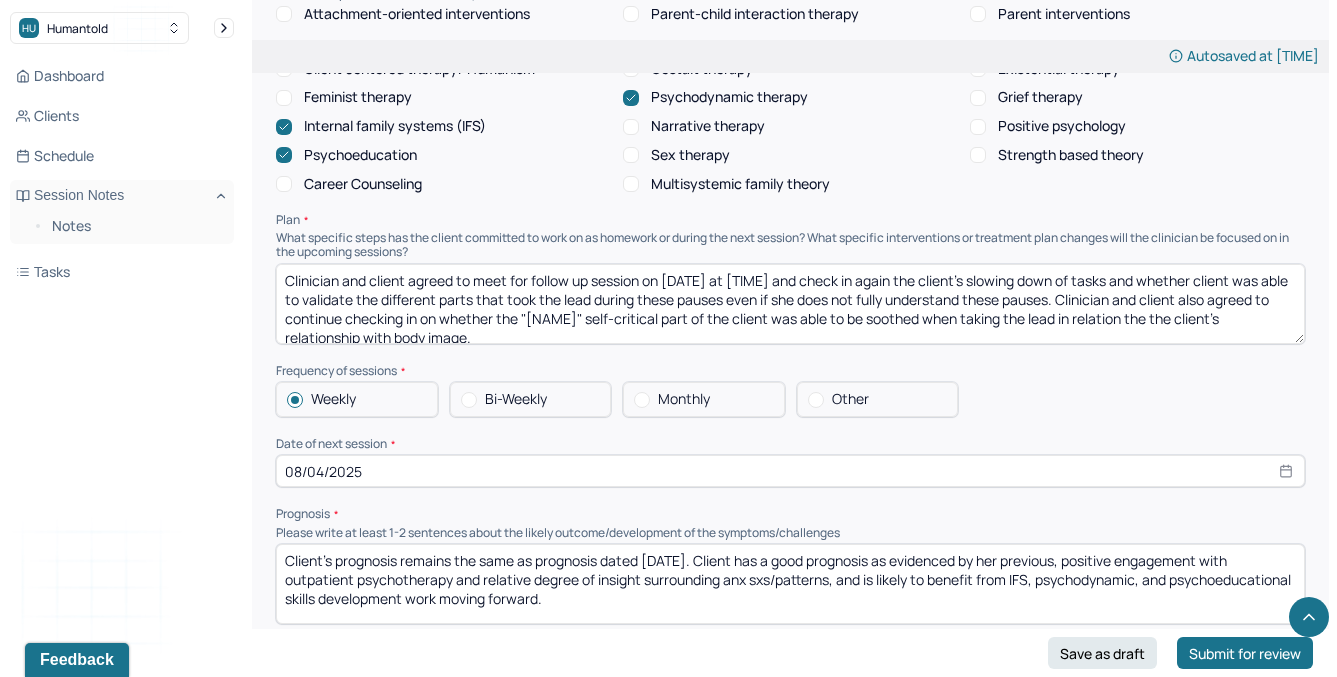 scroll, scrollTop: 1943, scrollLeft: 0, axis: vertical 